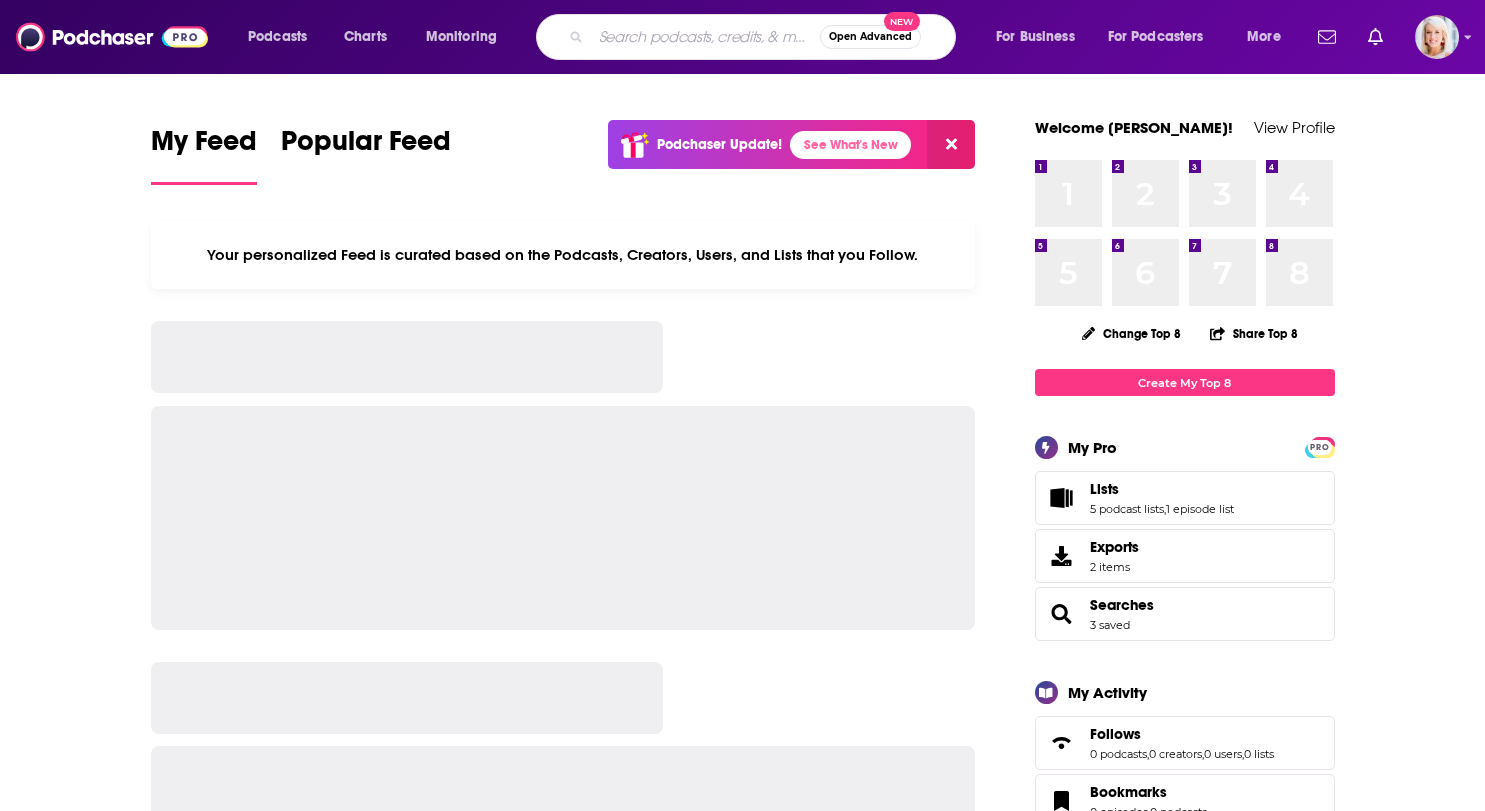 scroll, scrollTop: 0, scrollLeft: 0, axis: both 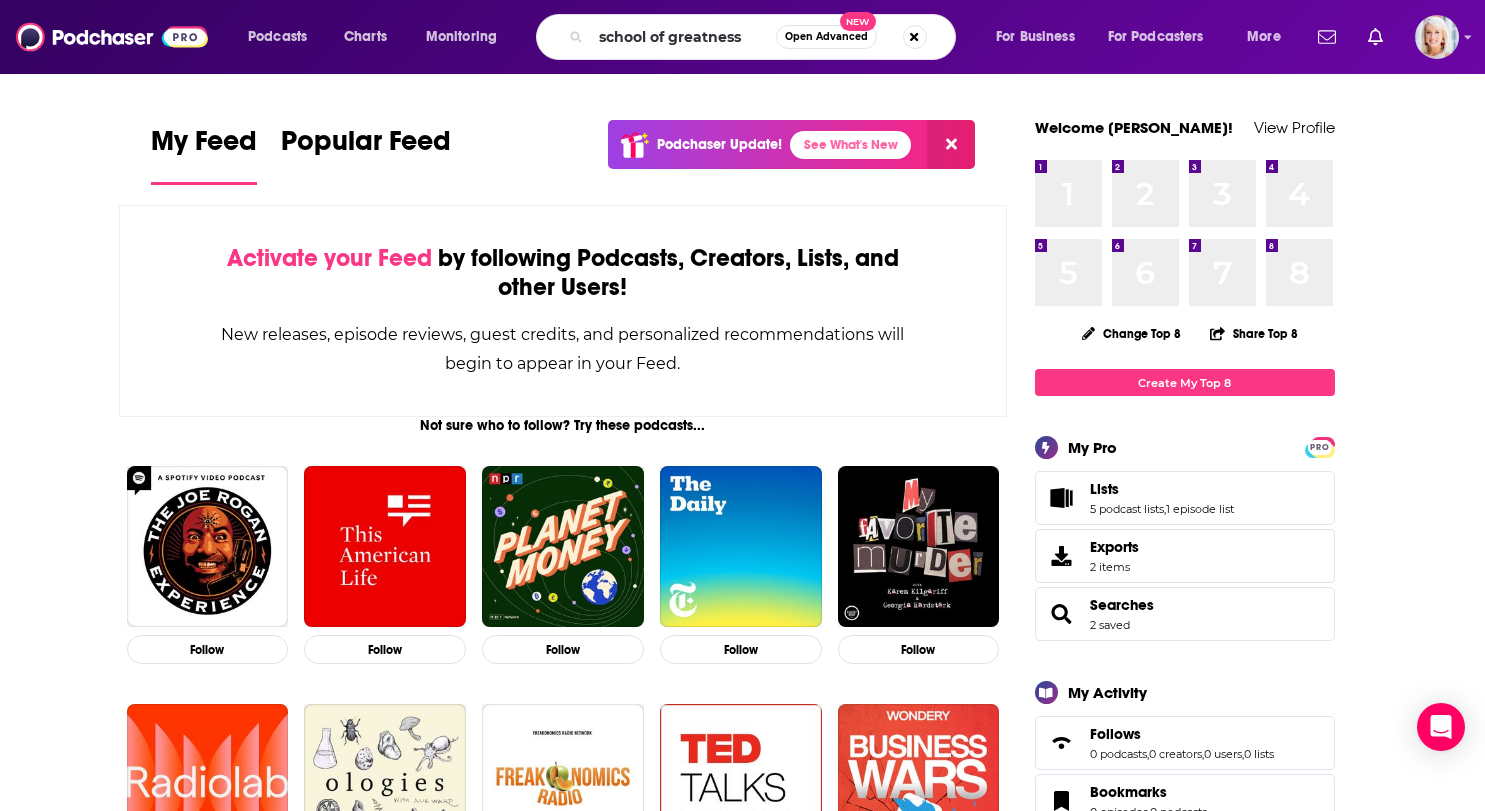 type on "school of greatness" 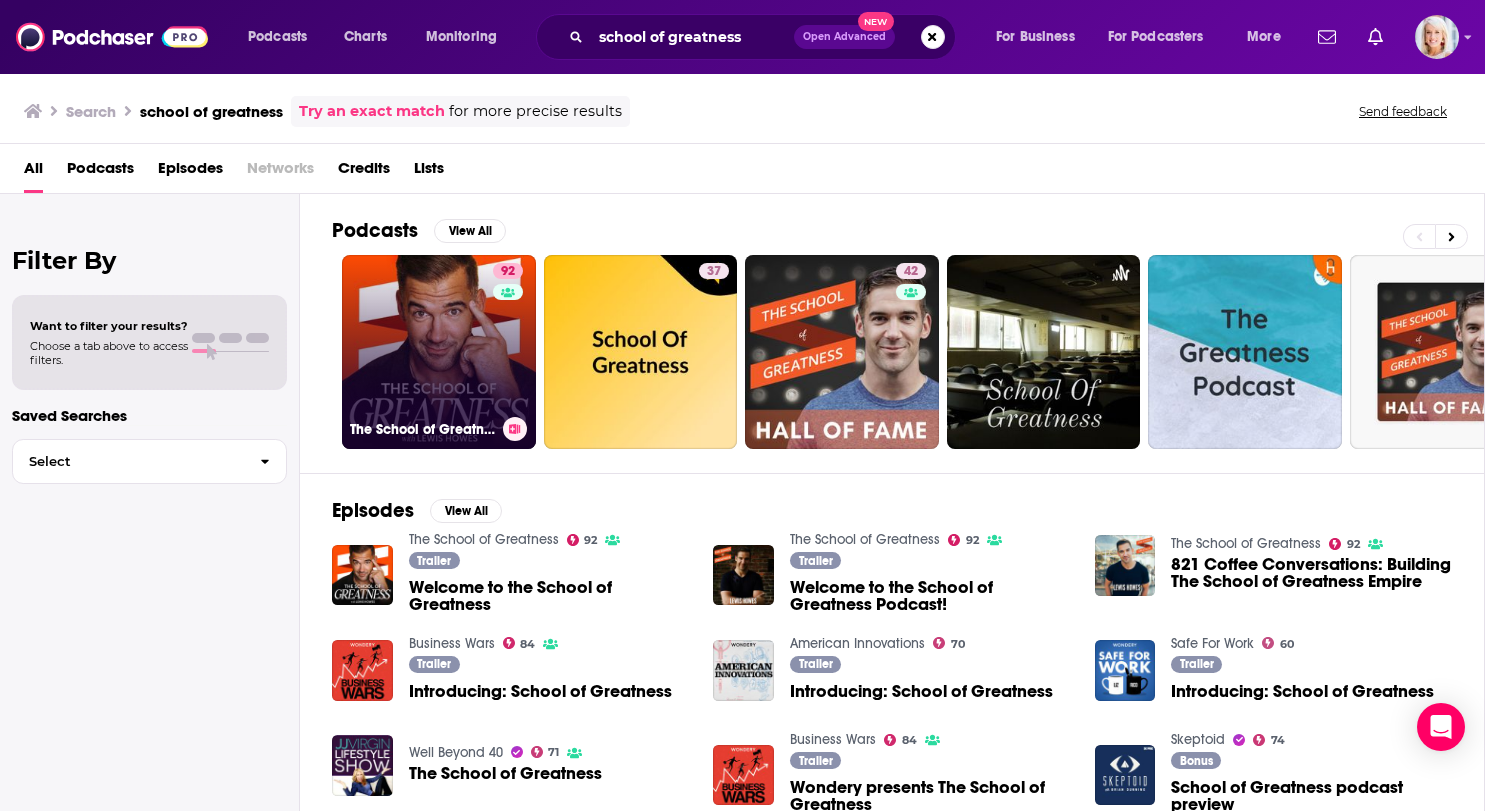 click on "92 The School of Greatness" at bounding box center (439, 352) 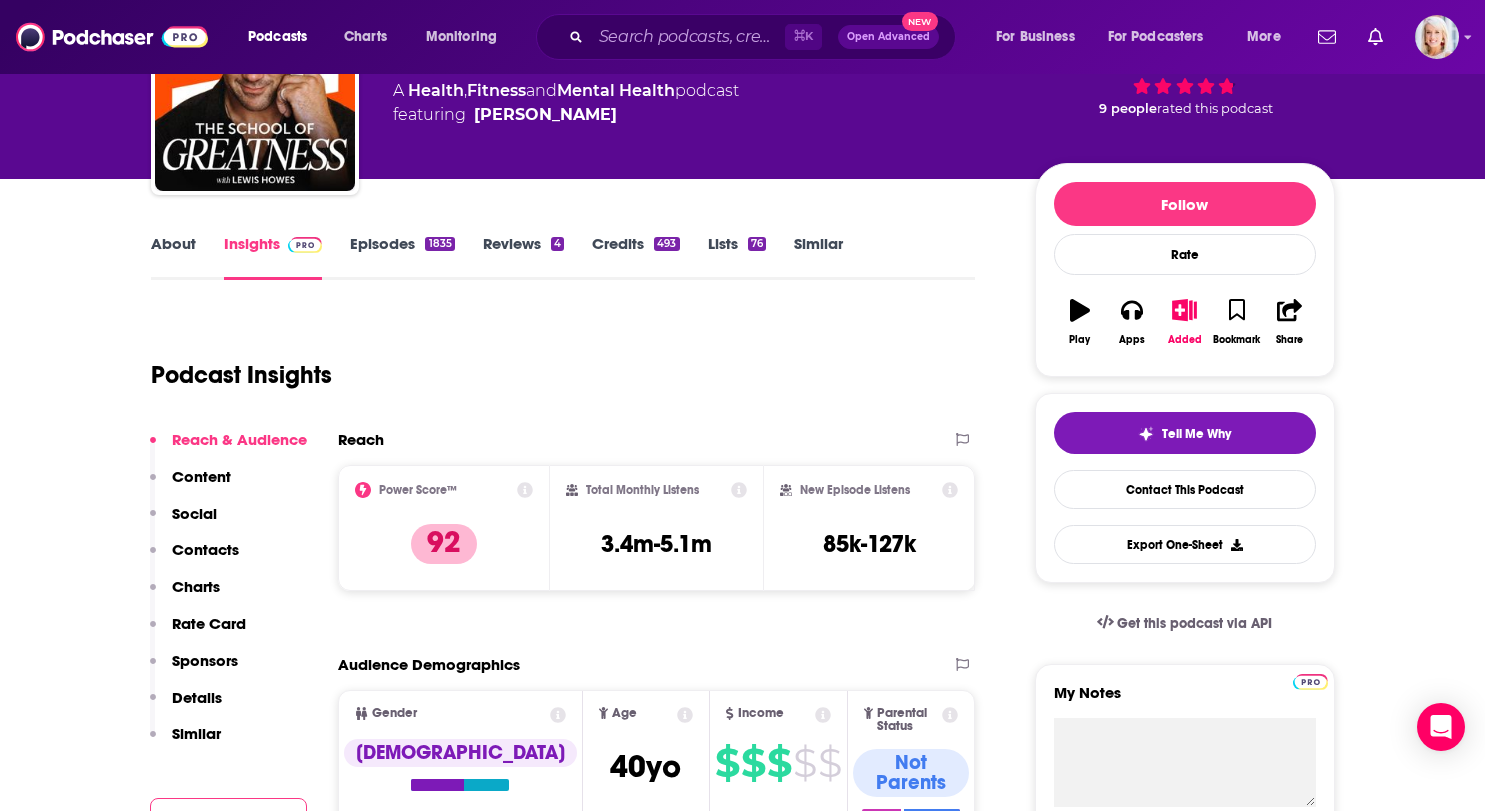 click on "Contacts" at bounding box center [205, 549] 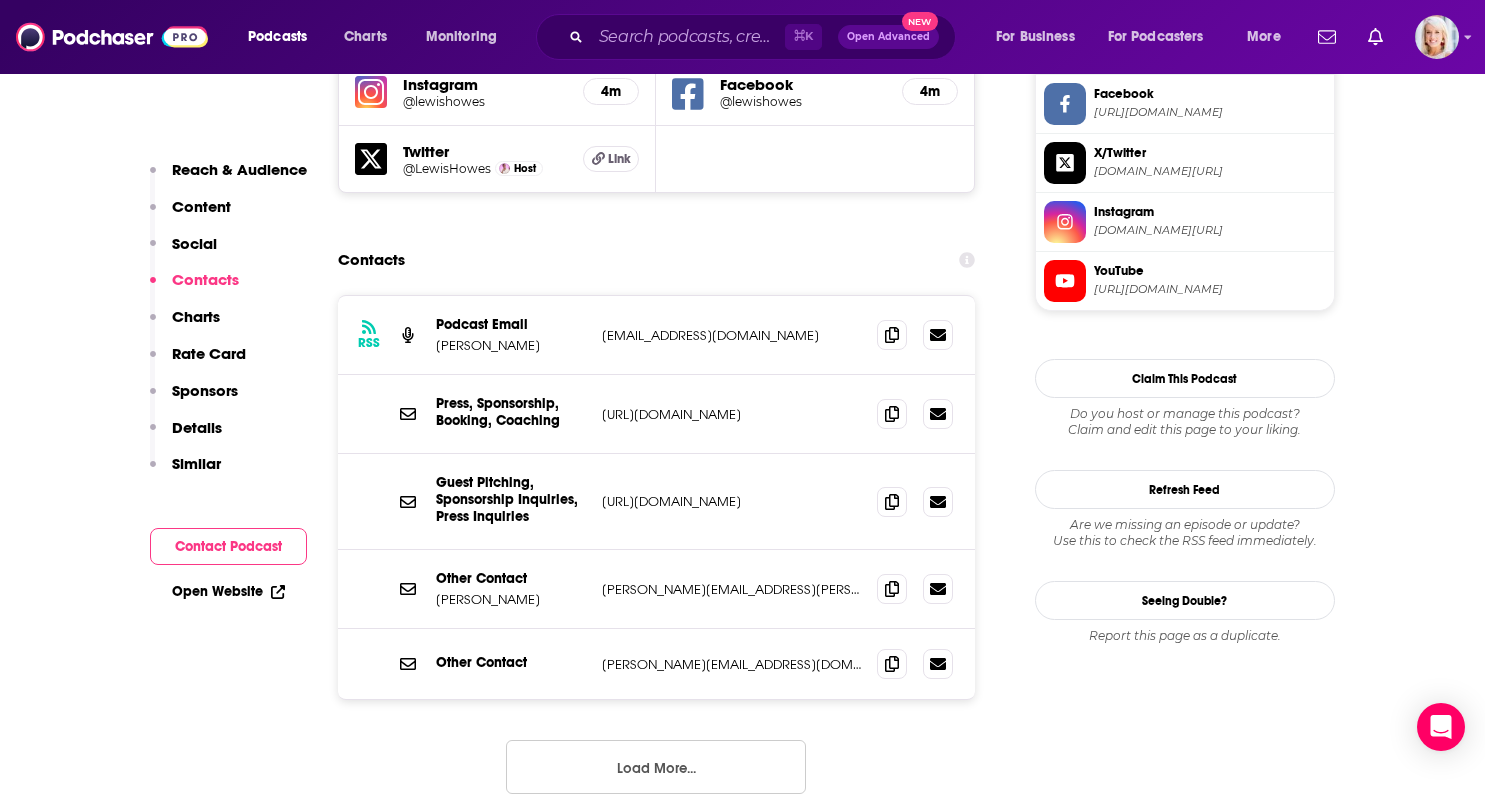 scroll, scrollTop: 1950, scrollLeft: 0, axis: vertical 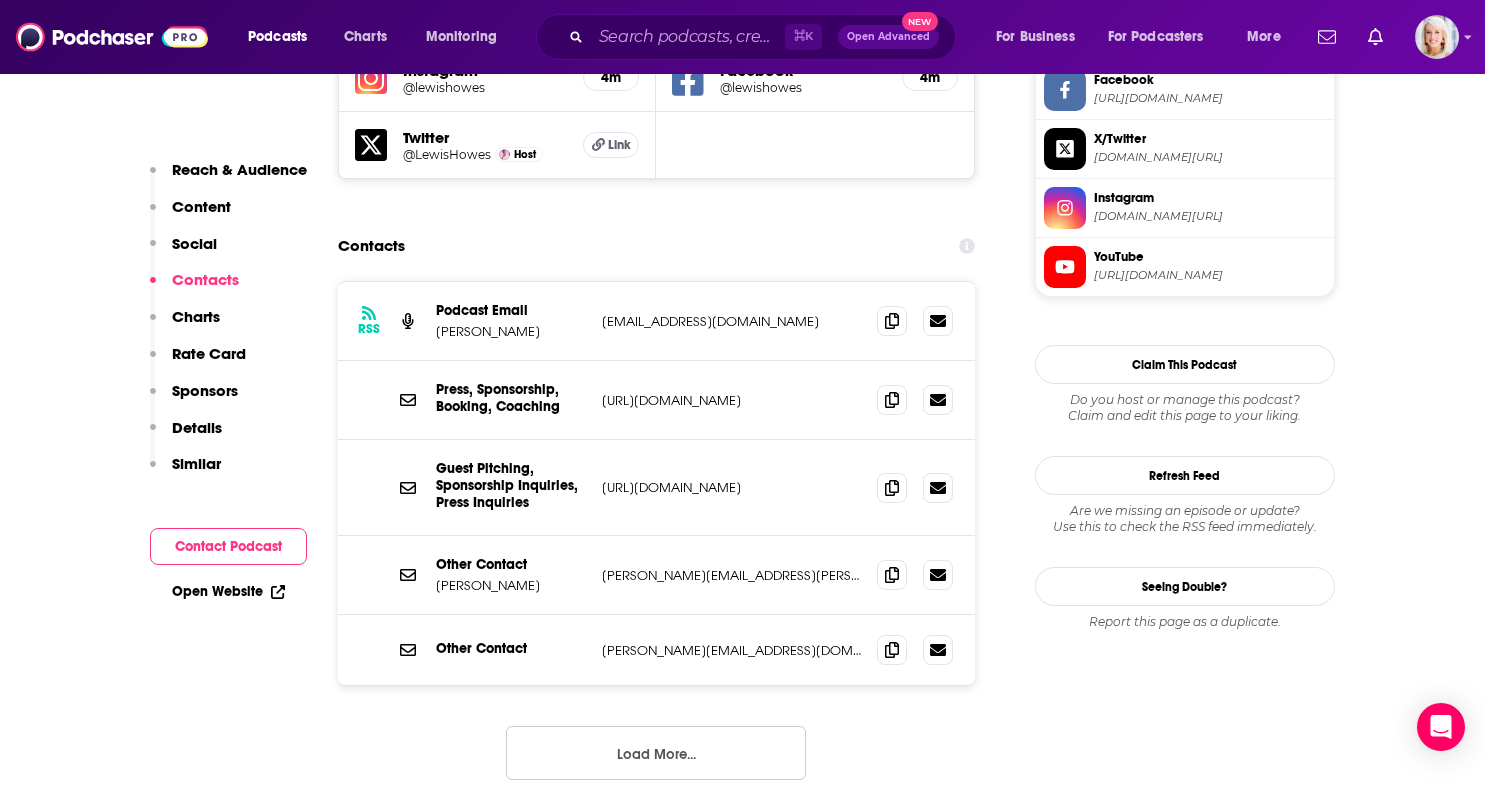 click on "Load More..." at bounding box center [656, 753] 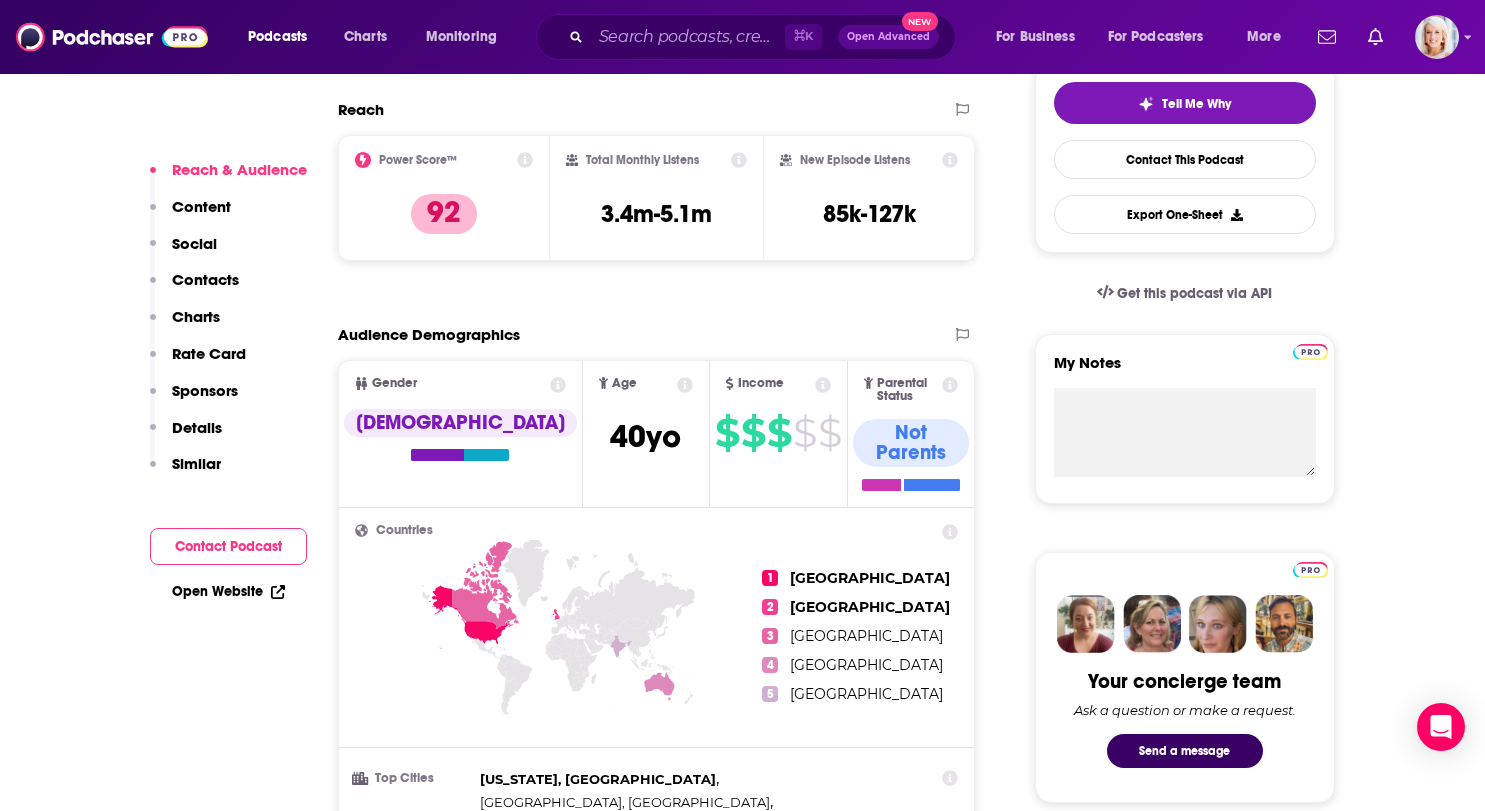 scroll, scrollTop: 627, scrollLeft: 0, axis: vertical 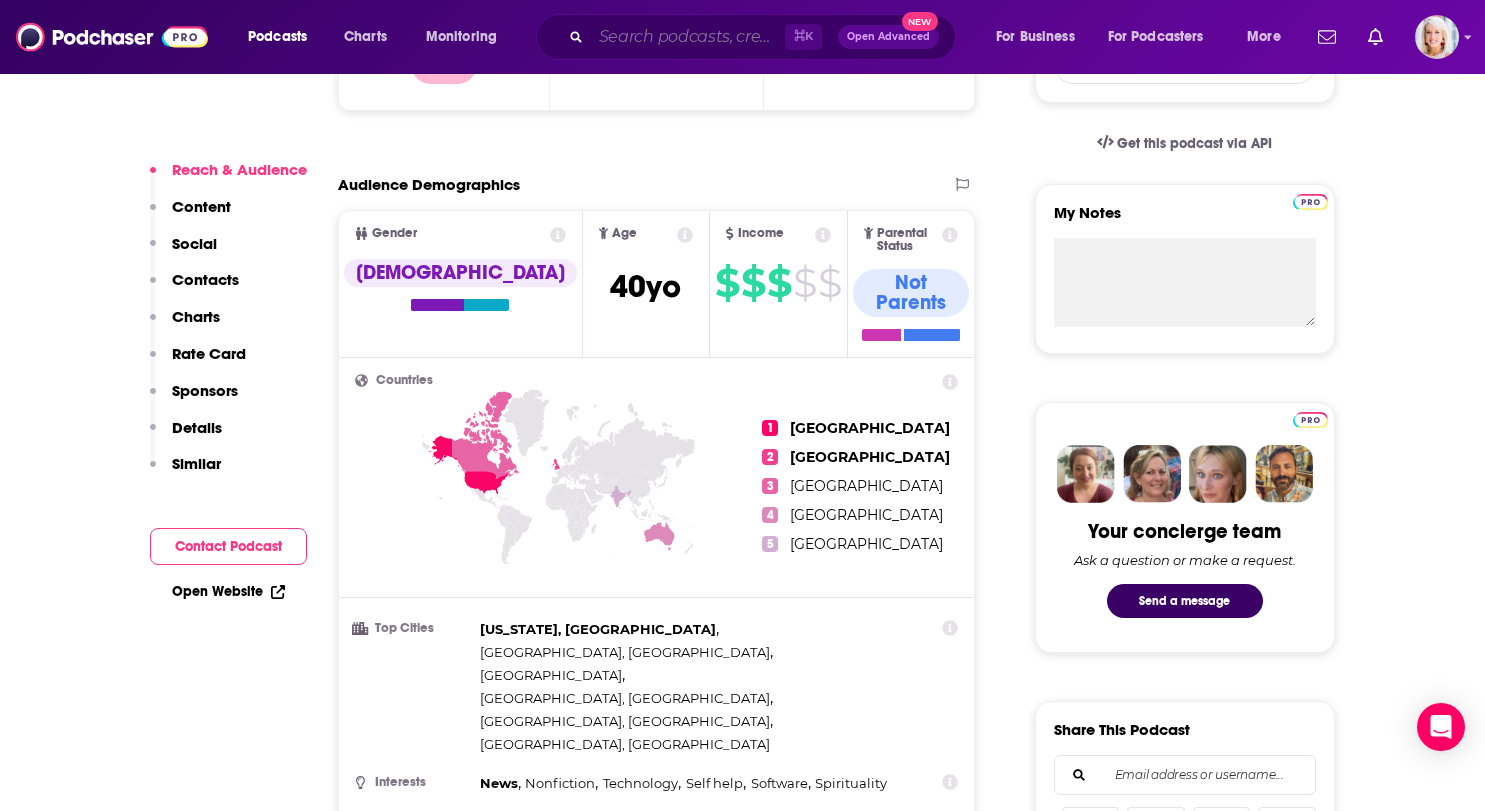 click at bounding box center (688, 37) 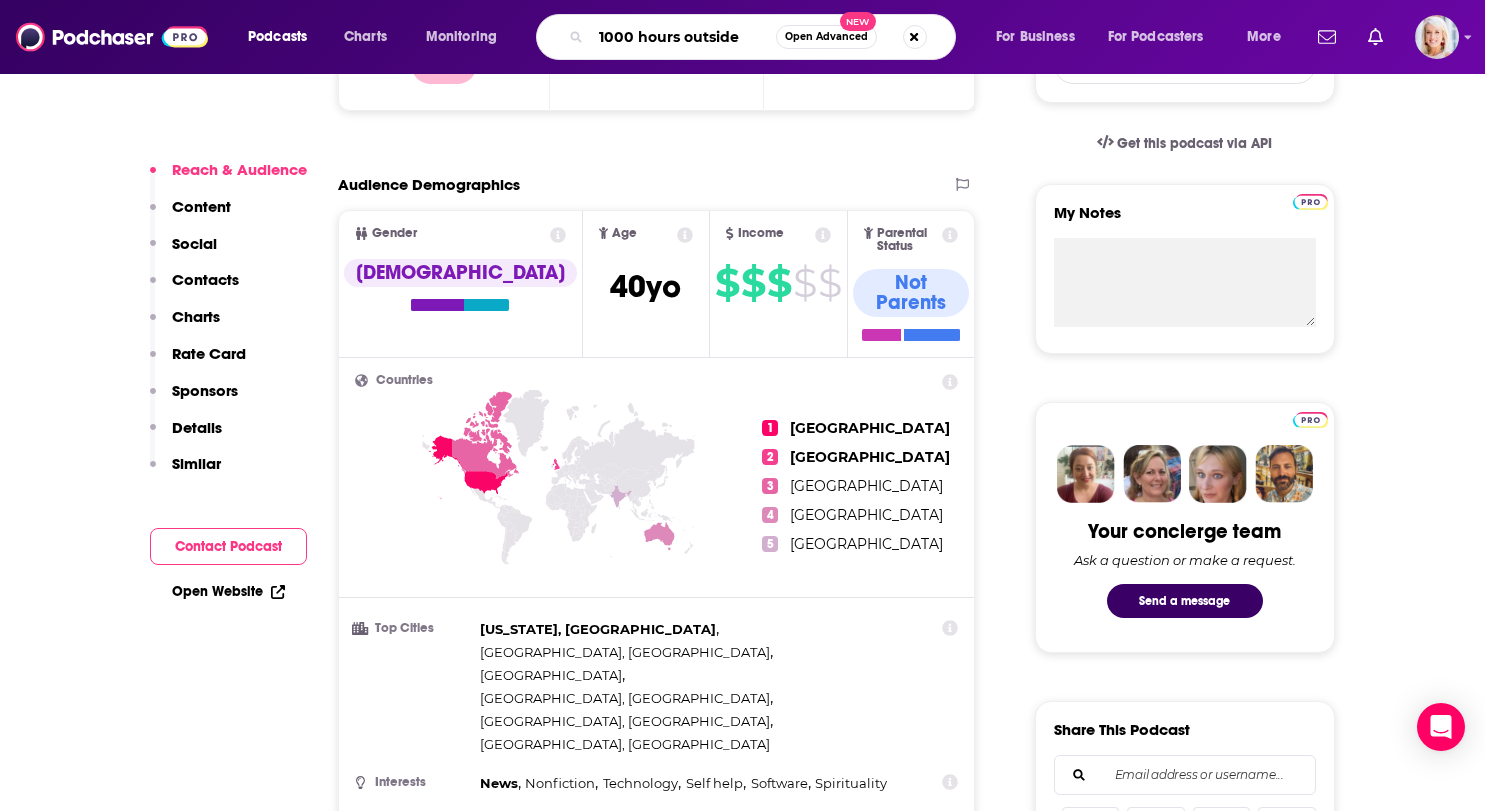 type on "1000 hours outside" 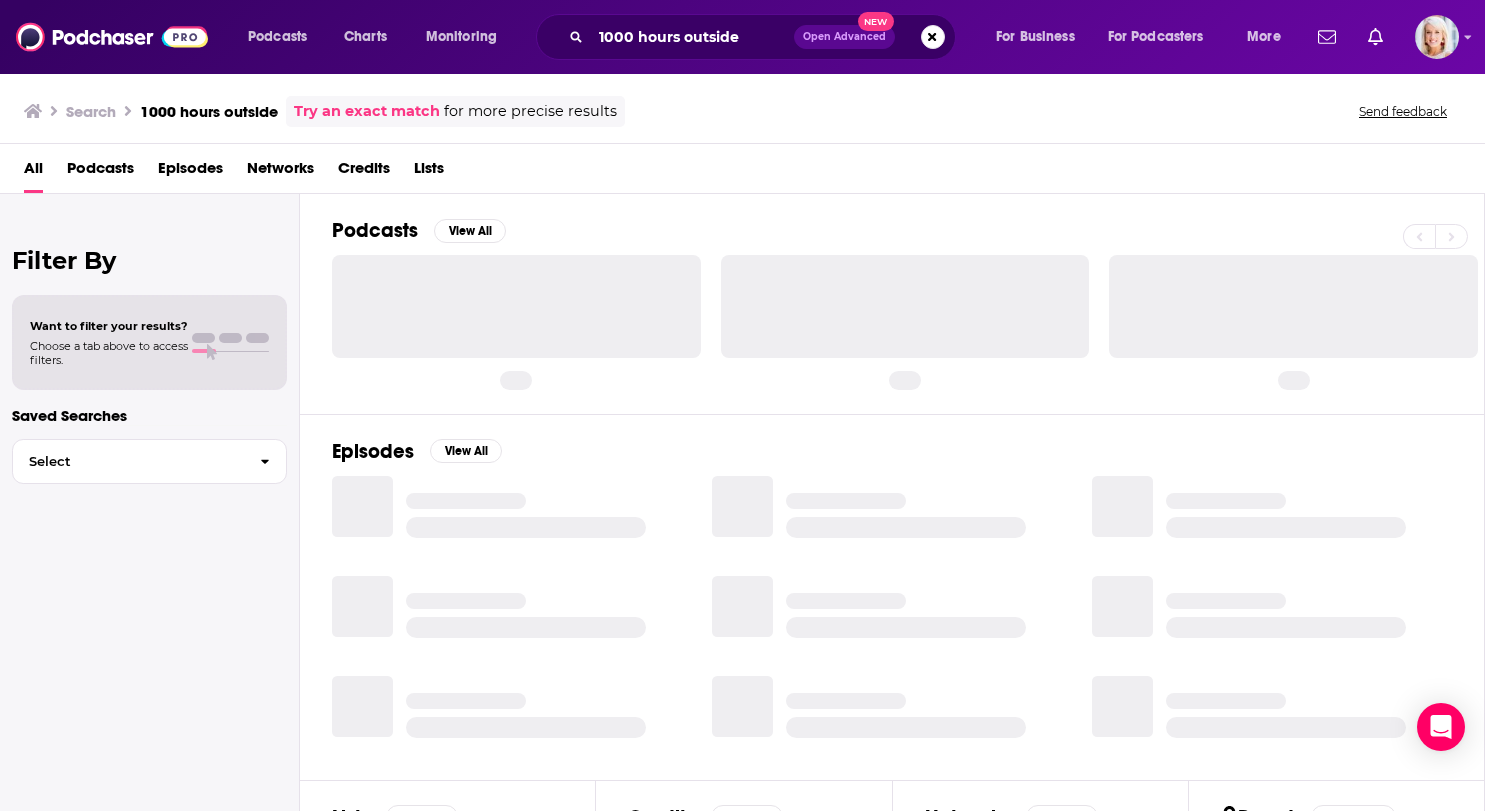 scroll, scrollTop: 0, scrollLeft: 0, axis: both 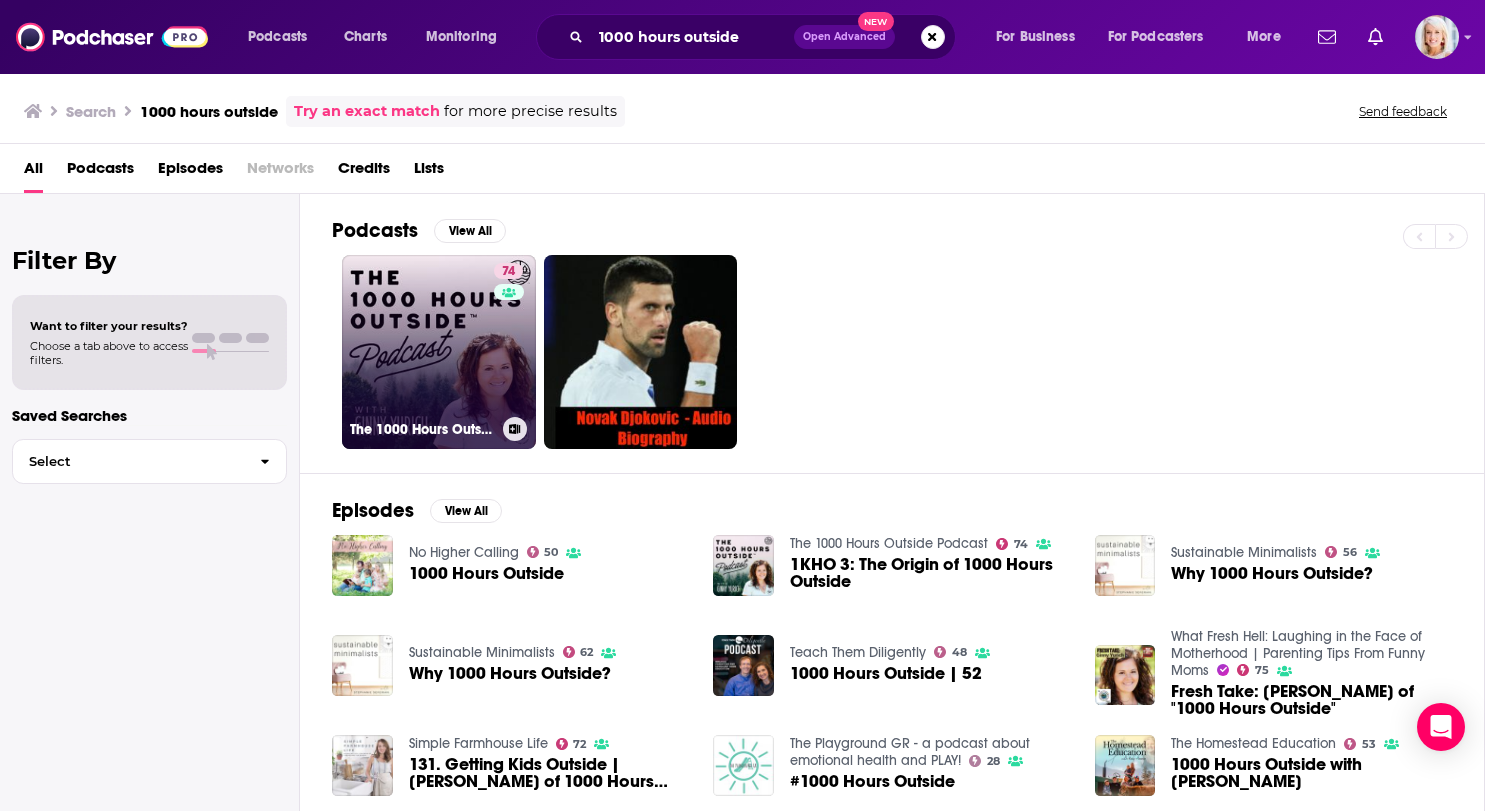 click on "74 The 1000 Hours Outside Podcast" at bounding box center (439, 352) 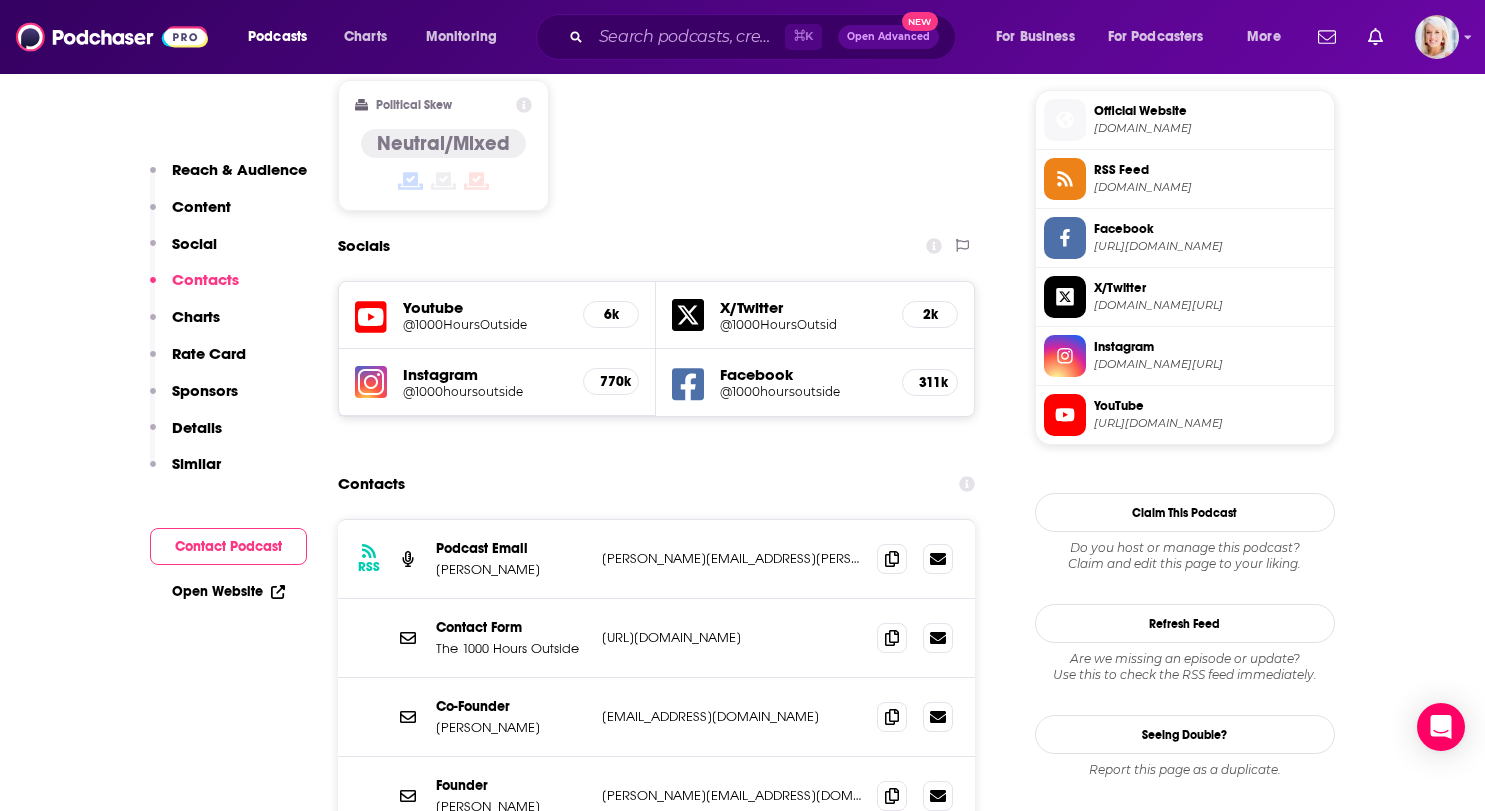 scroll, scrollTop: 1608, scrollLeft: 0, axis: vertical 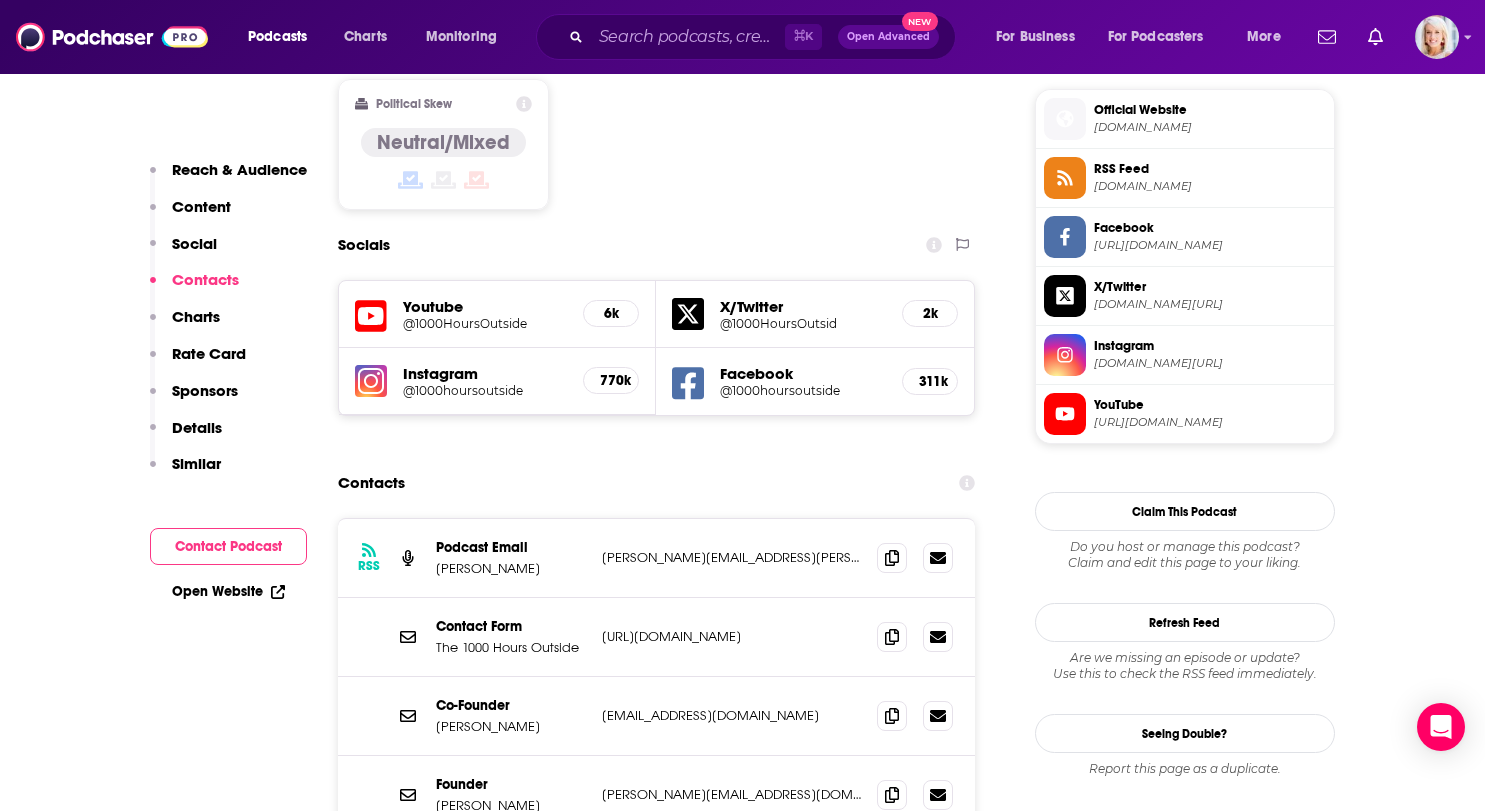 click on "Similar" at bounding box center [196, 463] 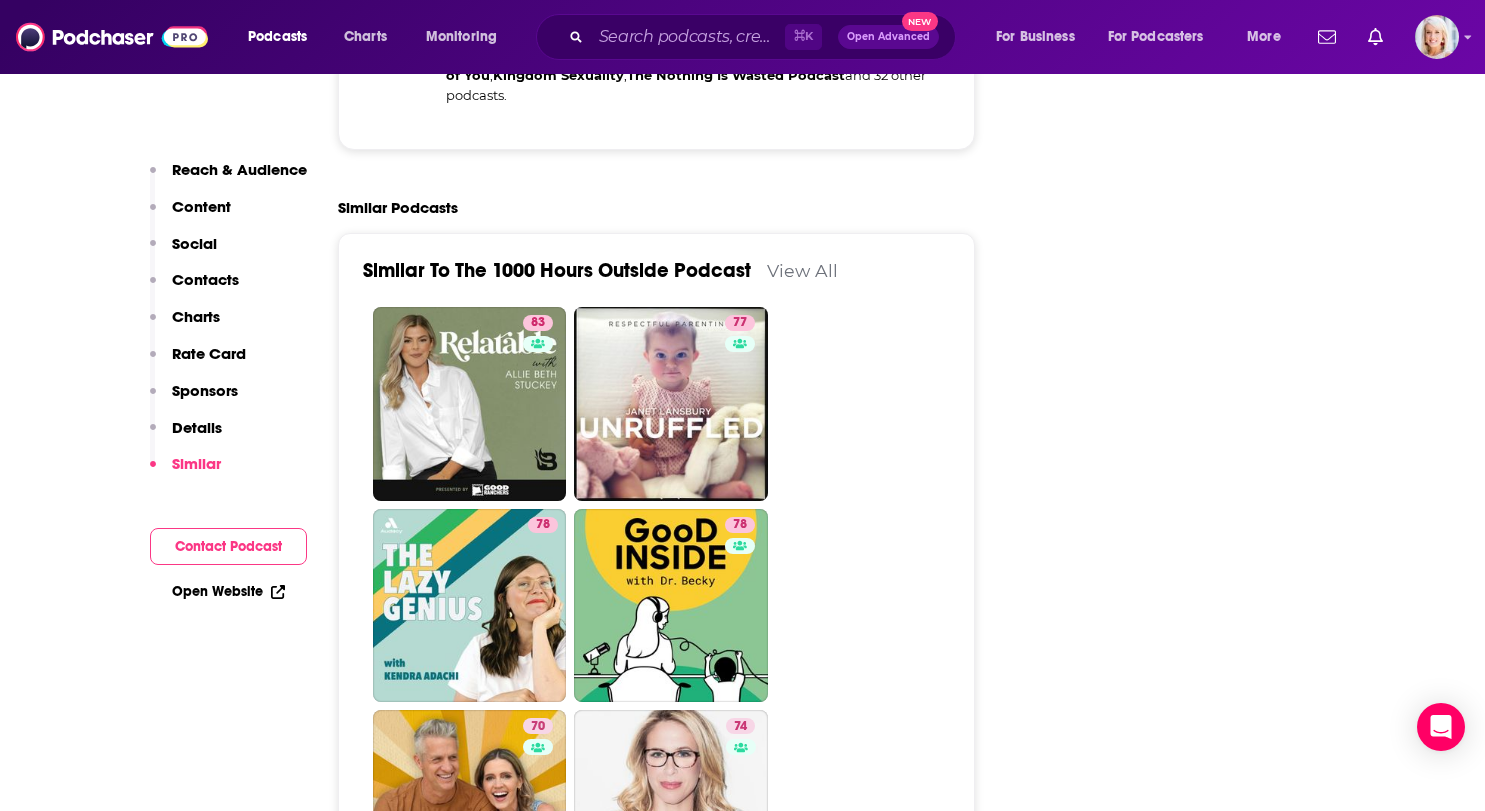 scroll, scrollTop: 4846, scrollLeft: 0, axis: vertical 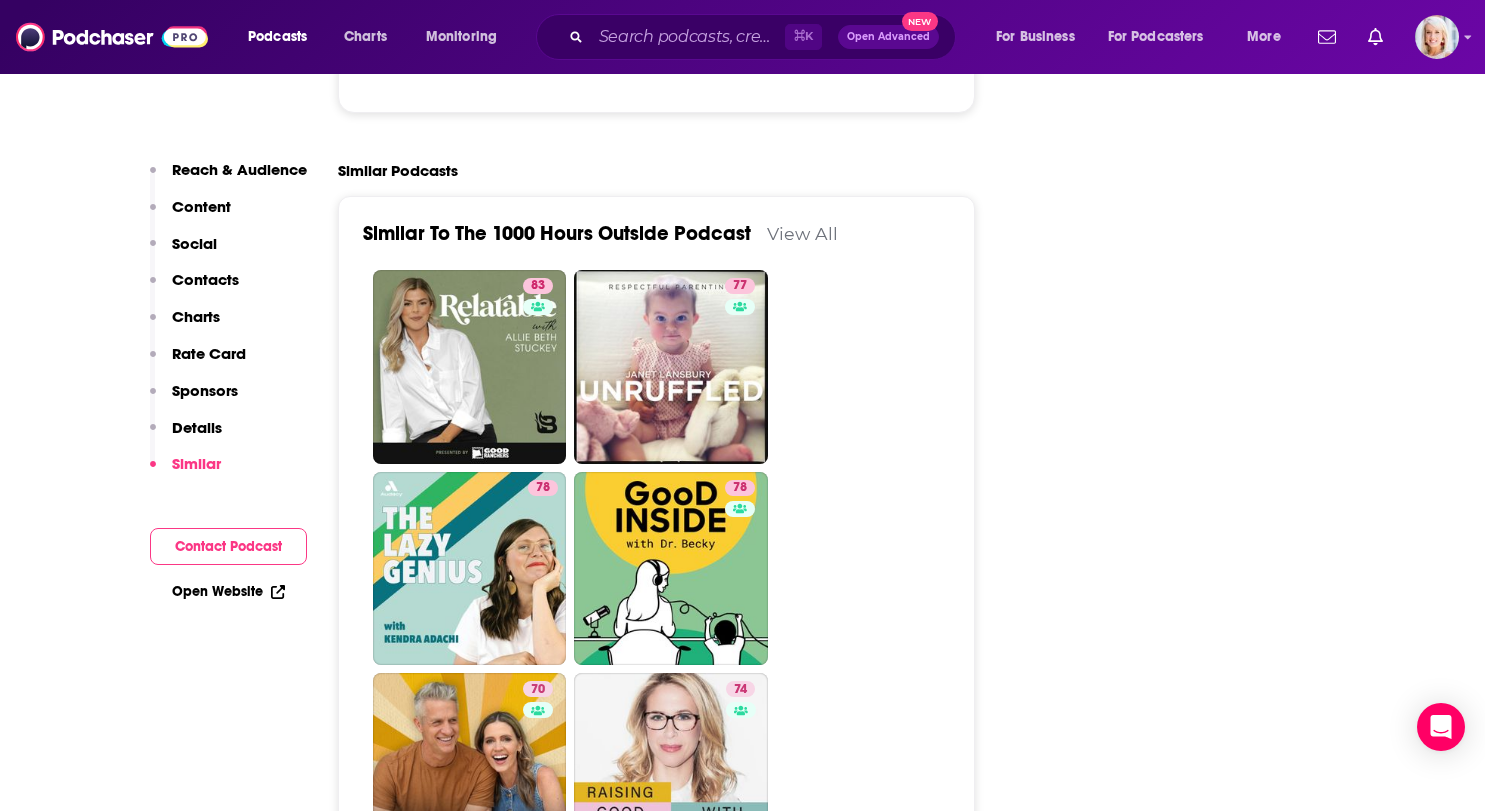 click on "View All" at bounding box center (802, 233) 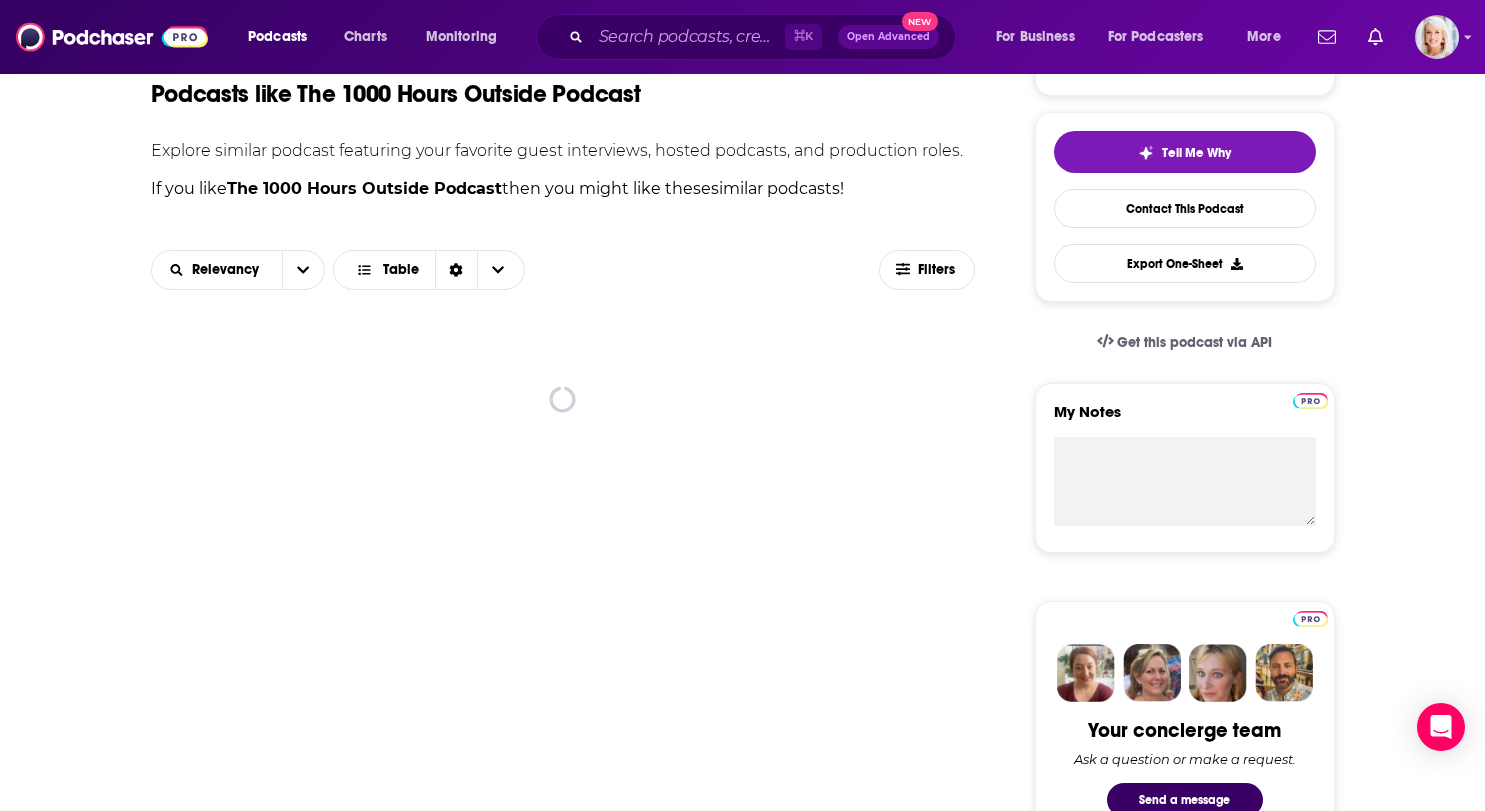 scroll, scrollTop: 431, scrollLeft: 0, axis: vertical 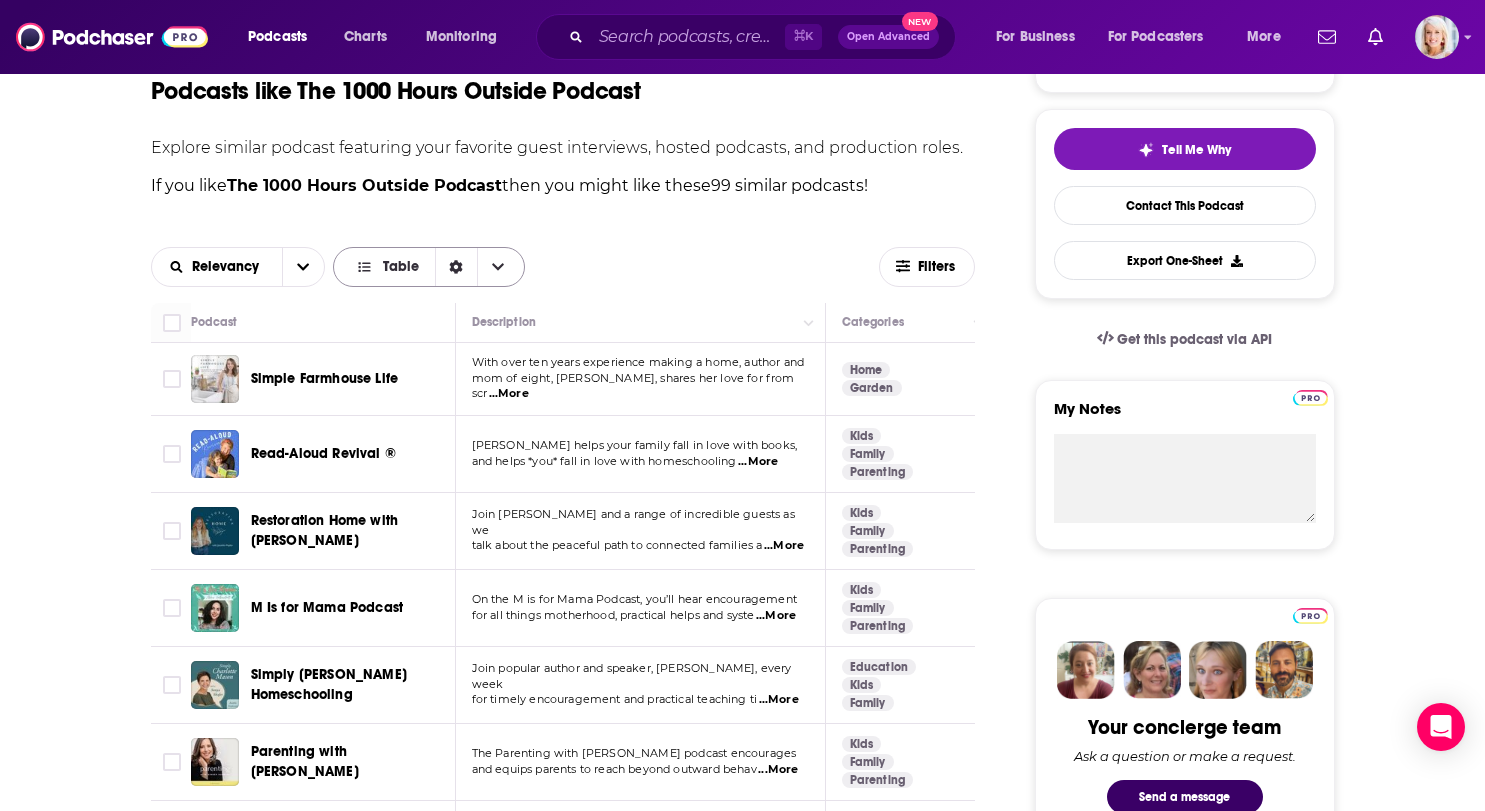 click 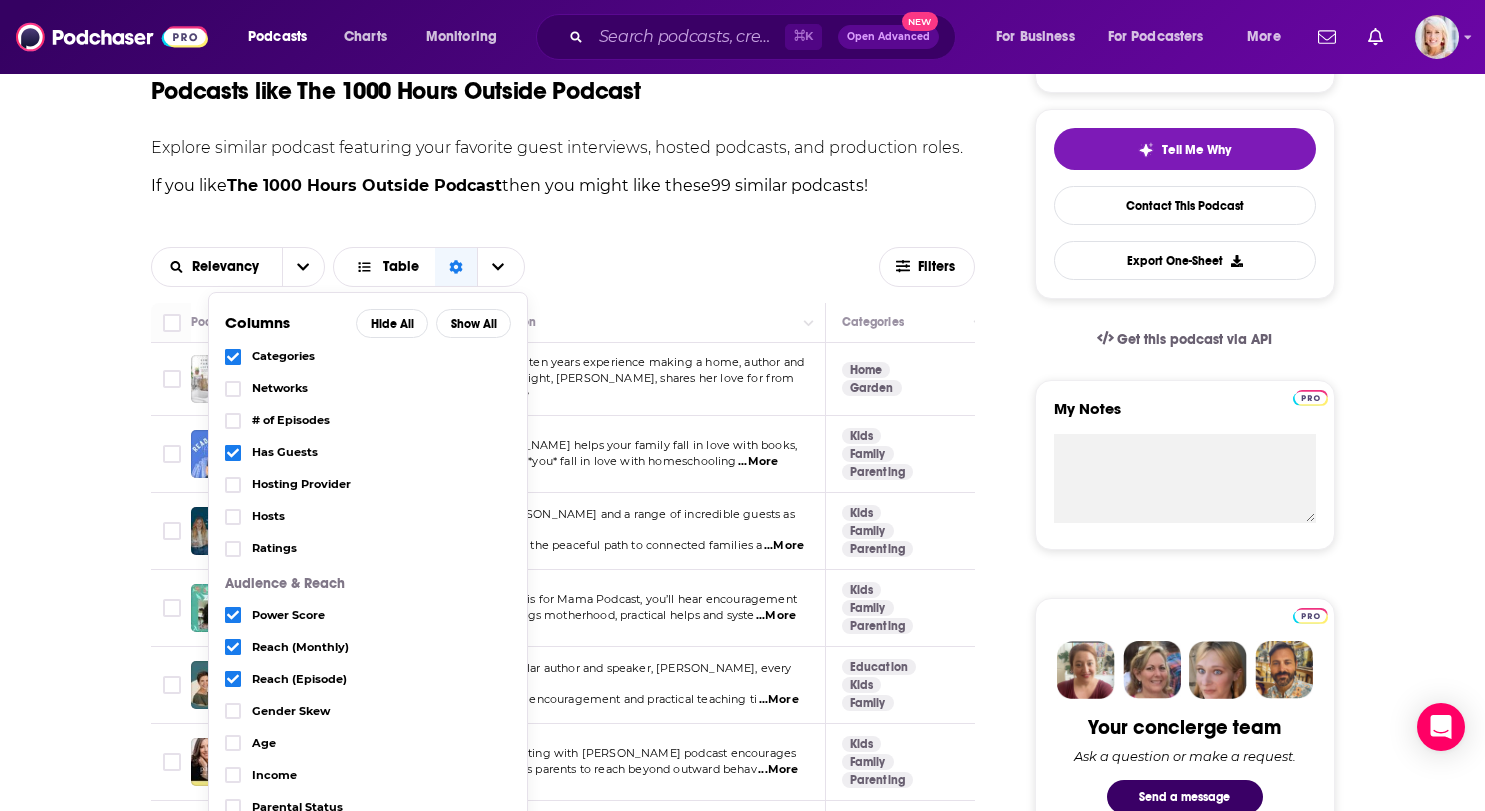 scroll, scrollTop: 131, scrollLeft: 0, axis: vertical 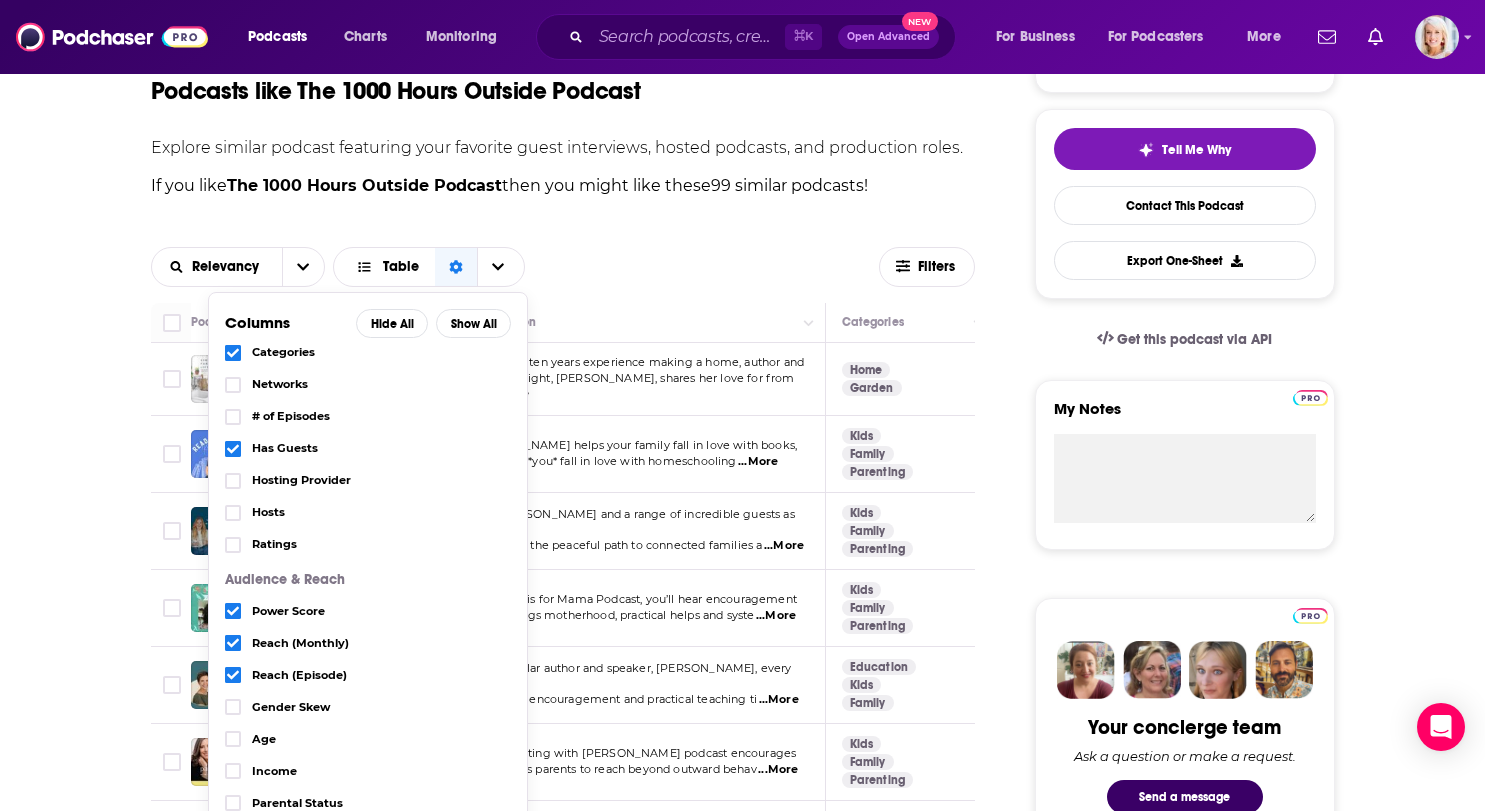 click on "About Insights Episodes 536 Reviews Credits 105 Lists 8 Similar Podcasts like  The 1000 Hours Outside Podcast Explore similar podcast featuring your favorite guest interviews, hosted podcasts, and production roles. If you like  The 1000 Hours Outside Podcast  then you might like these  99 similar podcasts ! Relevancy Table Columns Hide All Show All Podcast Details Description Created By Political Skew Categories Networks # of Episodes Has Guests Hosting Provider Hosts Ratings Audience & Reach Power Score Reach (Monthly) Reach (Episode) Gender Skew Age Income Parental Status Top Country Filters Podcast Description Categories Reach (Monthly) Reach (Episode) Top Country Simple Farmhouse Life With over ten years experience making a home, author and mom of eight, [PERSON_NAME], shares her love for from scr  ...More Home Garden 72 129k-191k 20k-29k   US Read-Aloud Revival ® [PERSON_NAME] helps your family fall in love with books, and helps *you* fall in love with homeschooling  ...More Kids Family Parenting 70   US" at bounding box center (742, 3919) 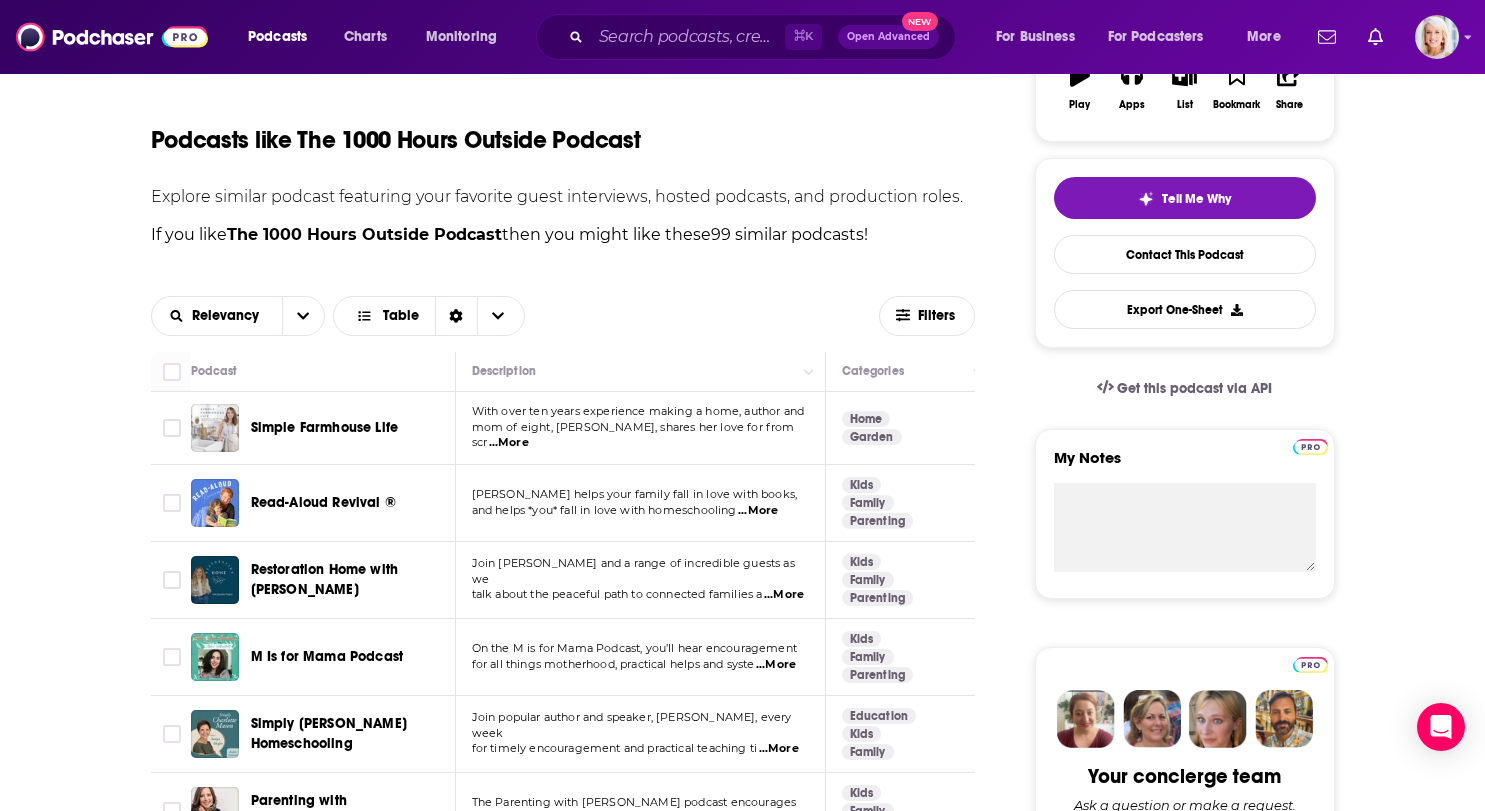 scroll, scrollTop: 363, scrollLeft: 0, axis: vertical 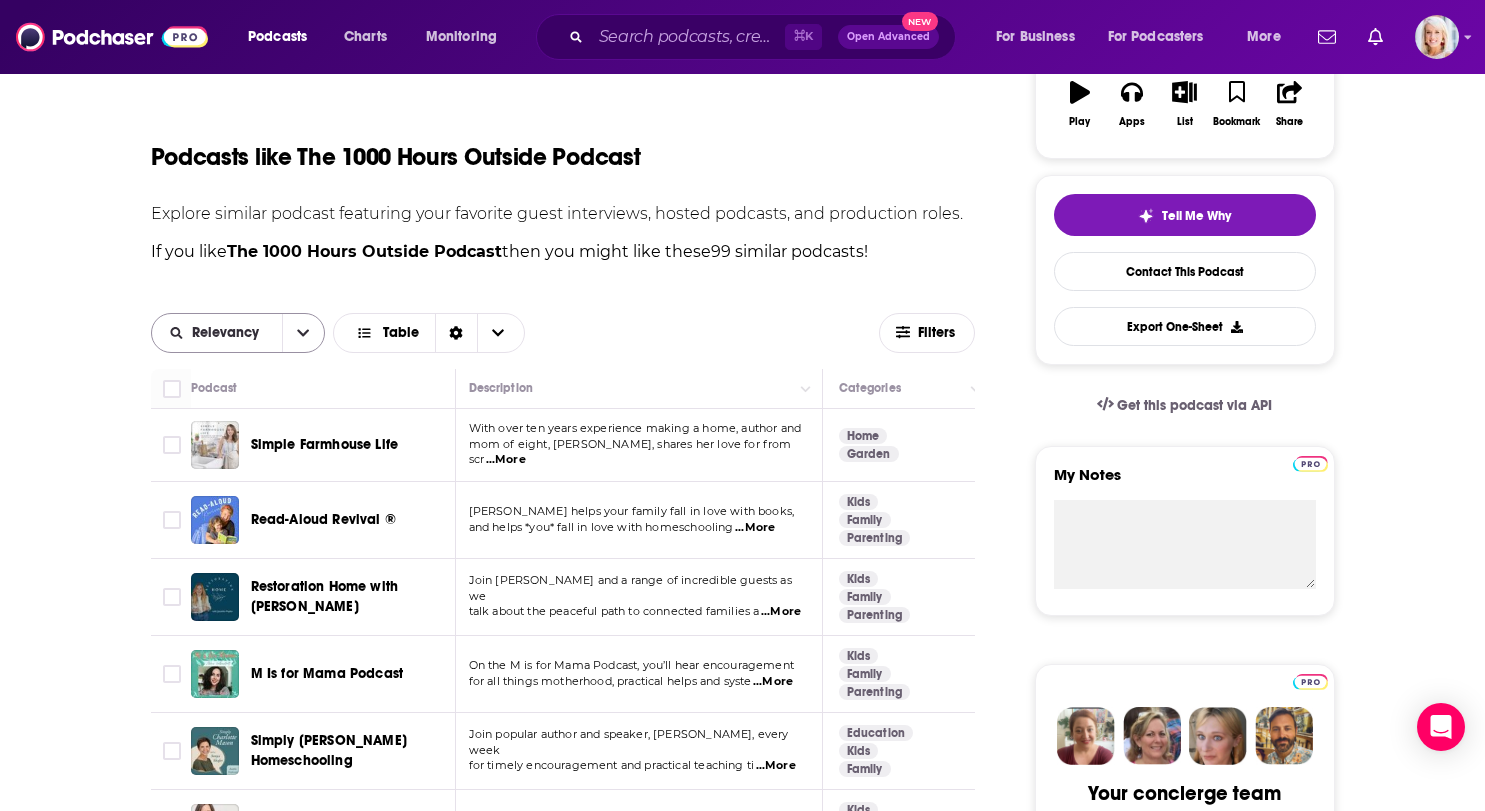 click at bounding box center [303, 333] 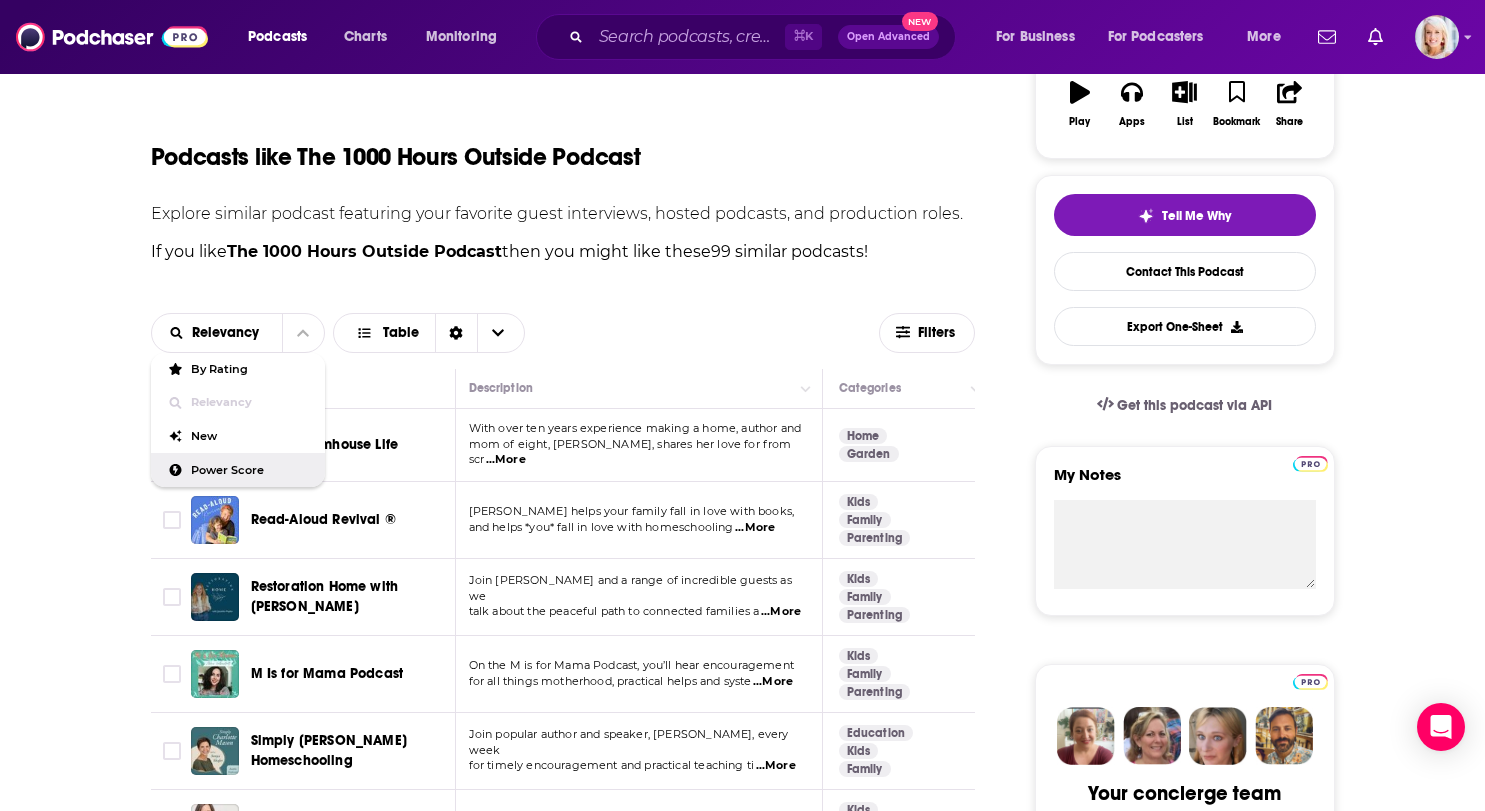 click on "Power Score" at bounding box center [250, 470] 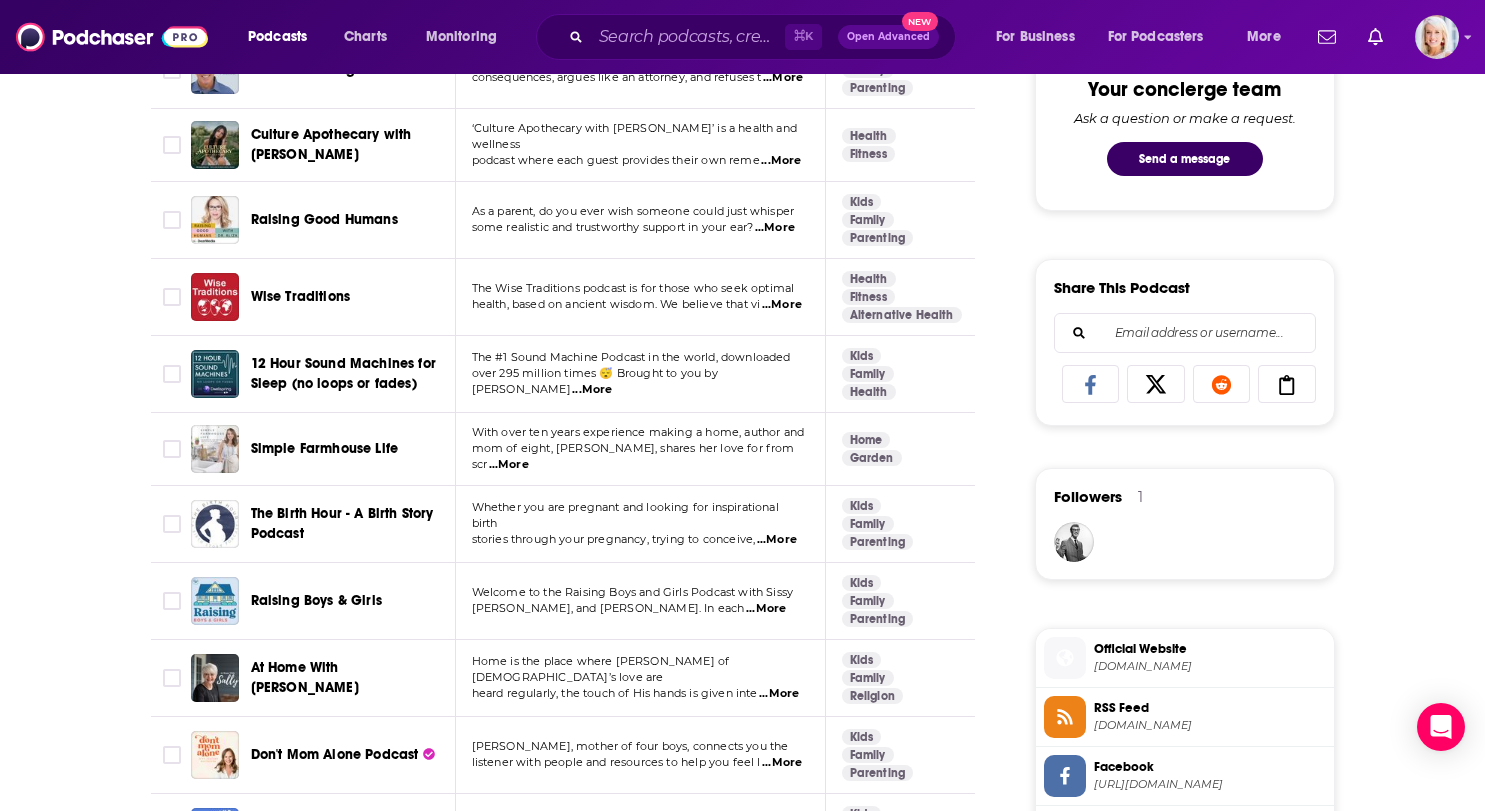 scroll, scrollTop: 1070, scrollLeft: 0, axis: vertical 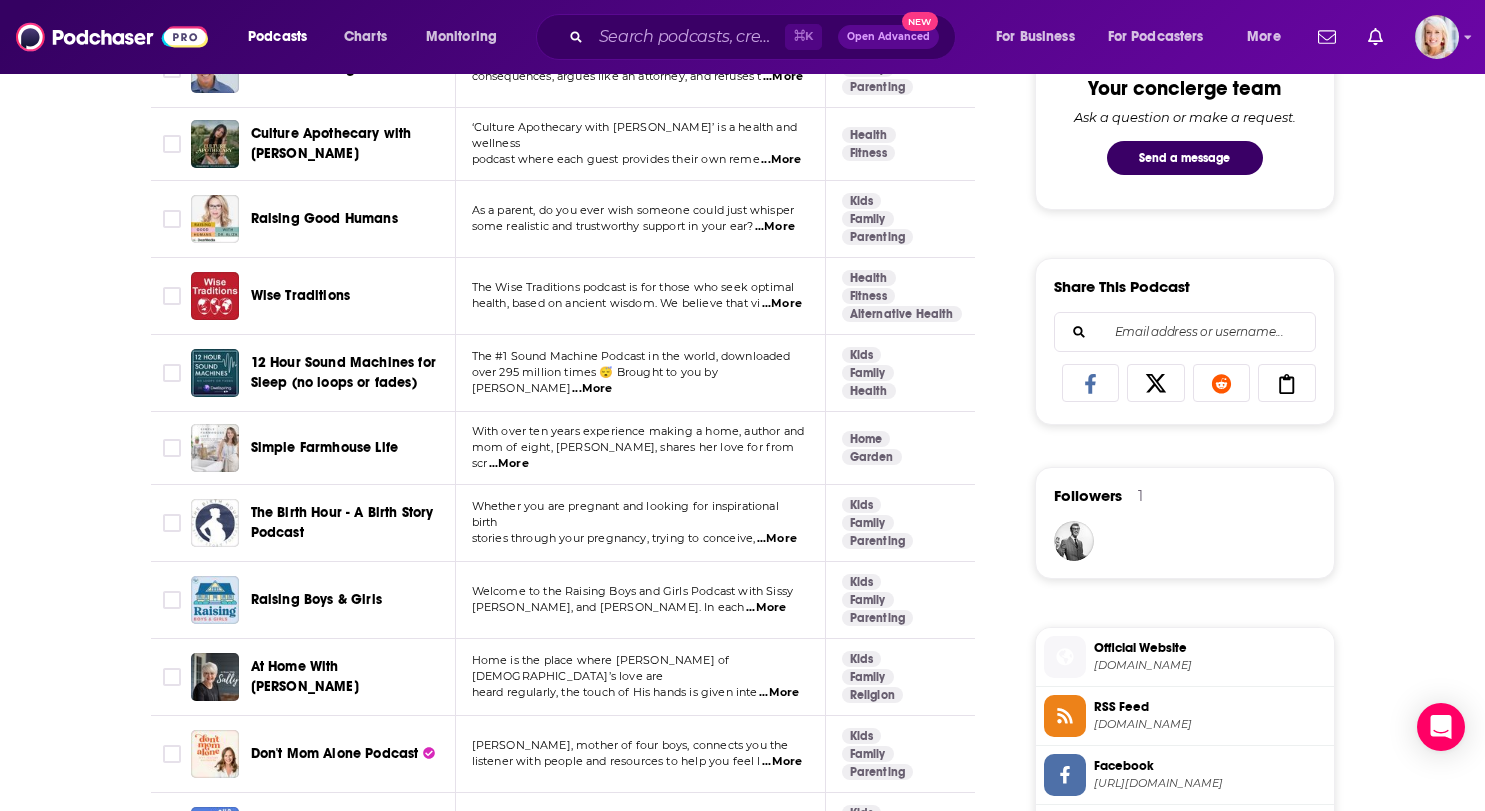 click on "About Insights Episodes 536 Reviews Credits 105 Lists 8 Similar Podcasts like  The 1000 Hours Outside Podcast Explore similar podcast featuring your favorite guest interviews, hosted podcasts, and production roles. If you like  The 1000 Hours Outside Podcast  then you might like these  99 similar podcasts ! Power Score Table Filters Podcast Description Categories Reach (Monthly) Reach (Episode) Top Country Relatable with [PERSON_NAME] [PERSON_NAME] Upbeat and in-depth, Relatable with [PERSON_NAME] [PERSON_NAME] breaks down the latest in culture, news, theology &   ...More Religion Spirituality [DEMOGRAPHIC_DATA] 83 1.2m-1.8m 38k-57k   US Good Inside with Dr. [PERSON_NAME] clinical psychologist and mom of three [PERSON_NAME] on her weekly podcast, as she takes on tou  ...More Kids Family Parenting 78 556k-824k 95k-141k   US The Lazy Genius Podcast Part systems expert, part permission giver, [PERSON_NAME], The Lazy Genius, is here to help you be a genius abo  ...More Education Arts Food 78 411k-610k 61k-90k   US  ...More Kids Family" at bounding box center [742, 3280] 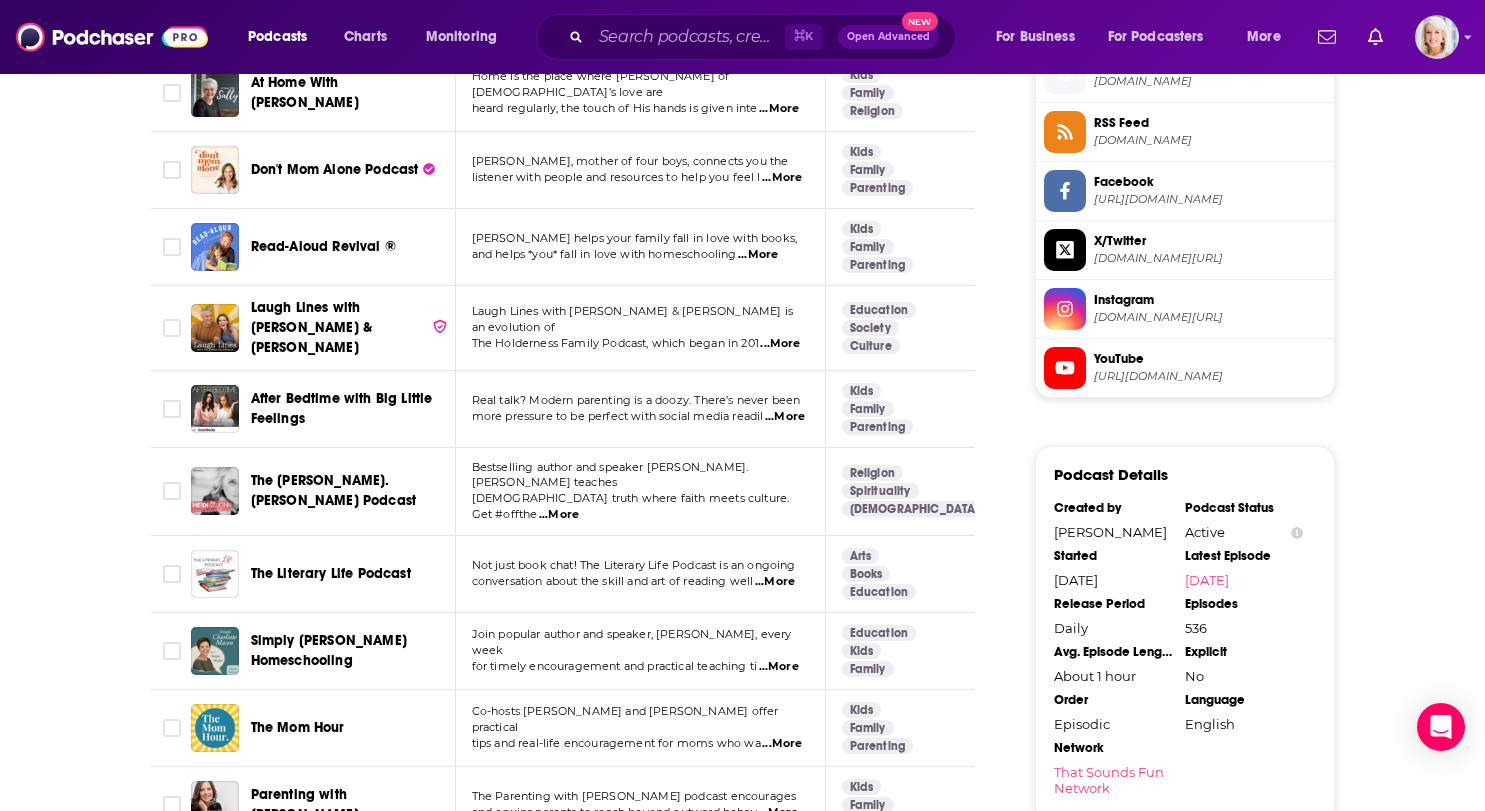 scroll, scrollTop: 1659, scrollLeft: 0, axis: vertical 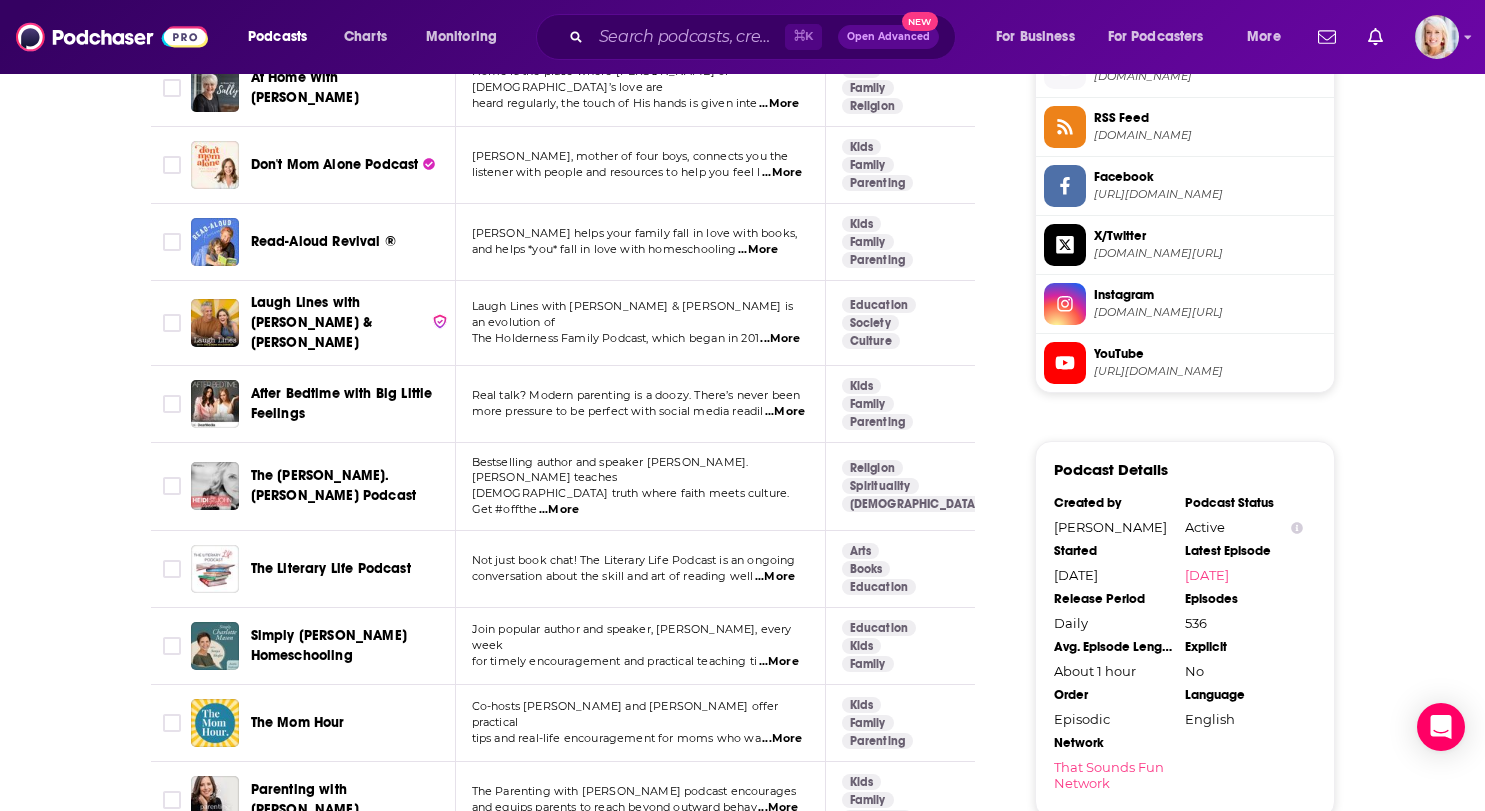 click on "...More" at bounding box center (785, 412) 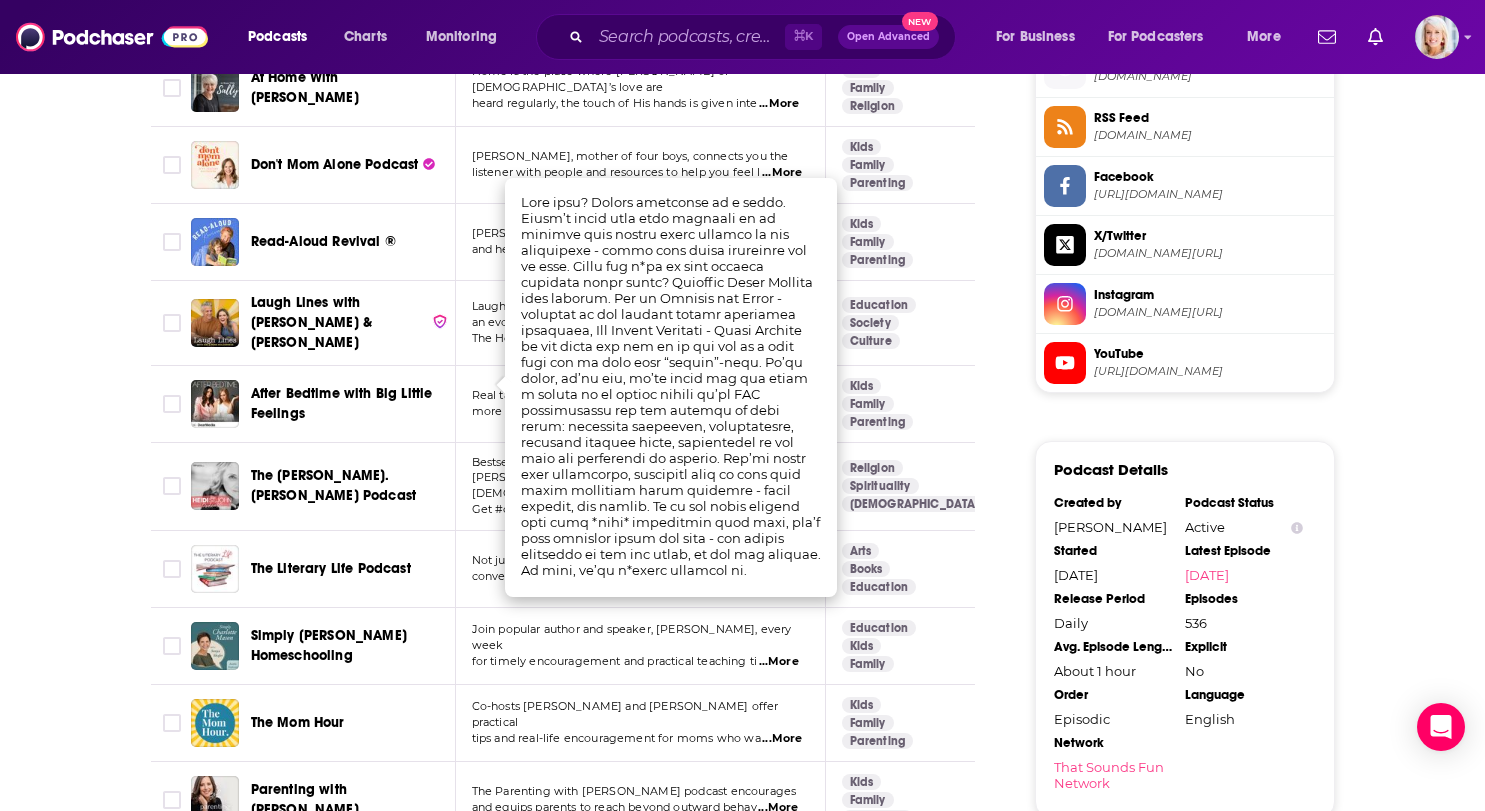 click on "About Insights Episodes 536 Reviews Credits 105 Lists 8 Similar Podcasts like  The 1000 Hours Outside Podcast Explore similar podcast featuring your favorite guest interviews, hosted podcasts, and production roles. If you like  The 1000 Hours Outside Podcast  then you might like these  99 similar podcasts ! Power Score Table Filters Podcast Description Categories Reach (Monthly) Reach (Episode) Top Country Relatable with [PERSON_NAME] [PERSON_NAME] Upbeat and in-depth, Relatable with [PERSON_NAME] [PERSON_NAME] breaks down the latest in culture, news, theology &   ...More Religion Spirituality [DEMOGRAPHIC_DATA] 83 1.2m-1.8m 38k-57k   US Good Inside with Dr. [PERSON_NAME] clinical psychologist and mom of three [PERSON_NAME] on her weekly podcast, as she takes on tou  ...More Kids Family Parenting 78 556k-824k 95k-141k   US The Lazy Genius Podcast Part systems expert, part permission giver, [PERSON_NAME], The Lazy Genius, is here to help you be a genius abo  ...More Education Arts Food 78 411k-610k 61k-90k   US  ...More Kids Family" at bounding box center [742, 2691] 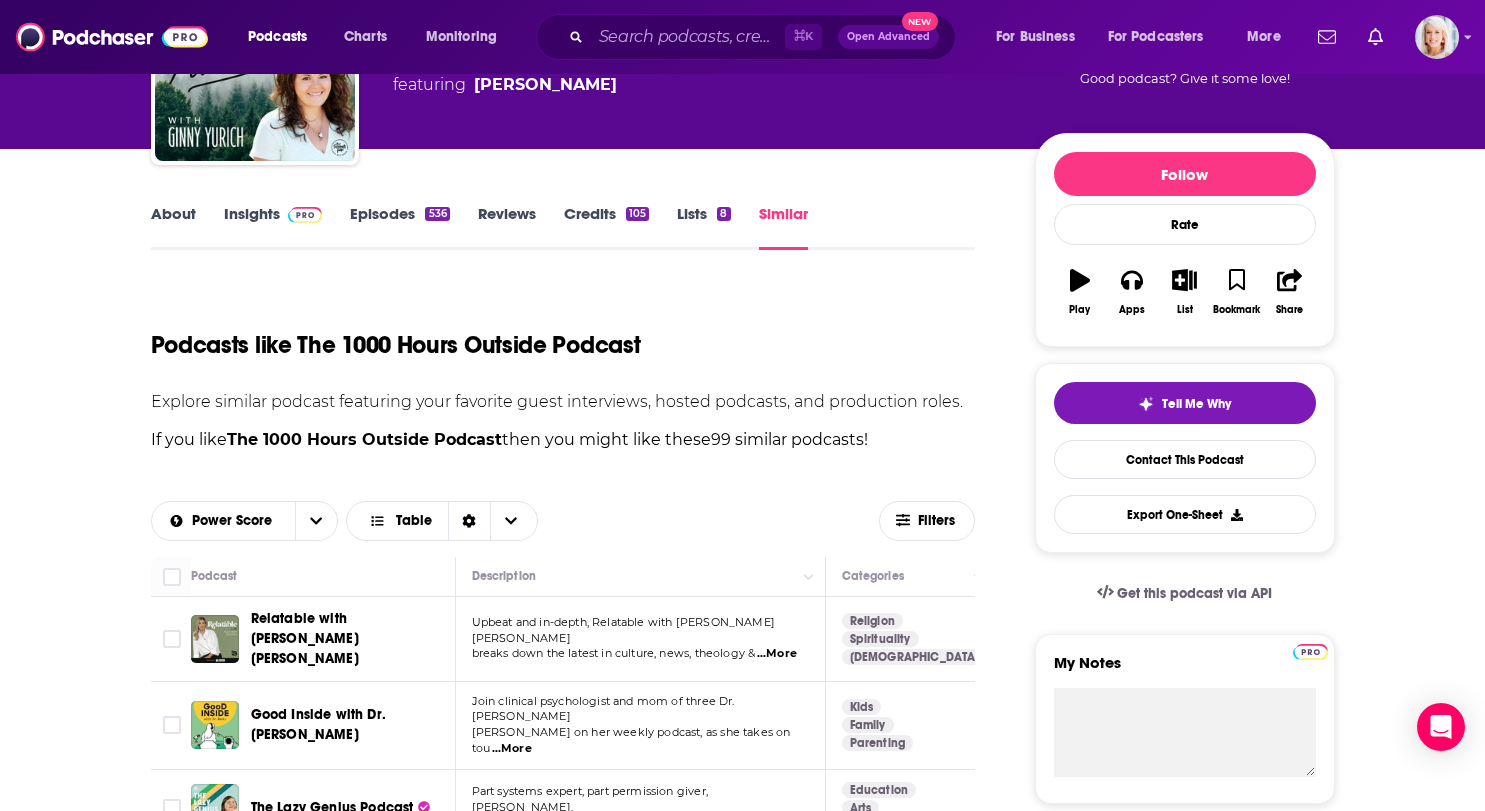 scroll, scrollTop: 233, scrollLeft: 0, axis: vertical 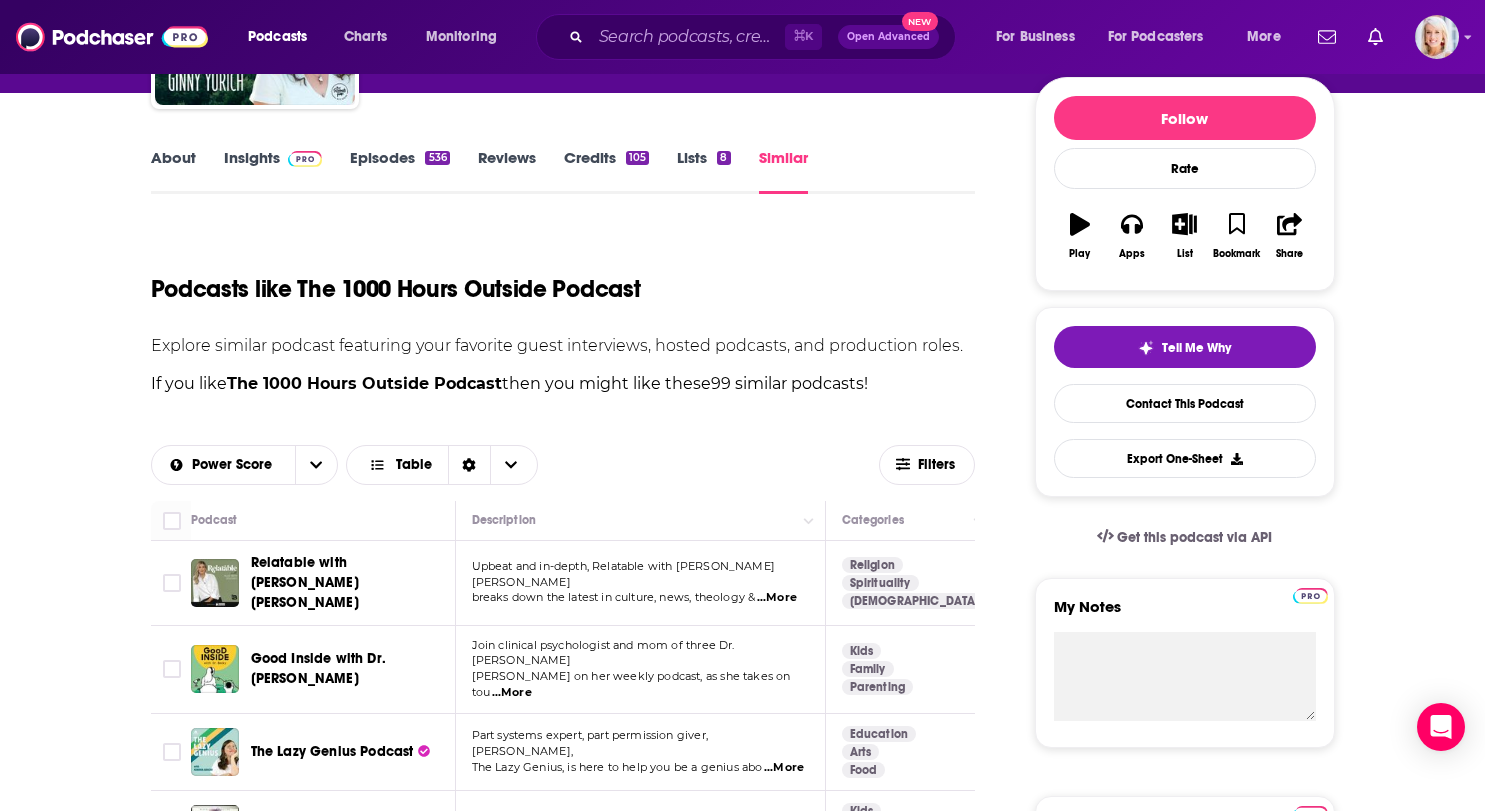 click 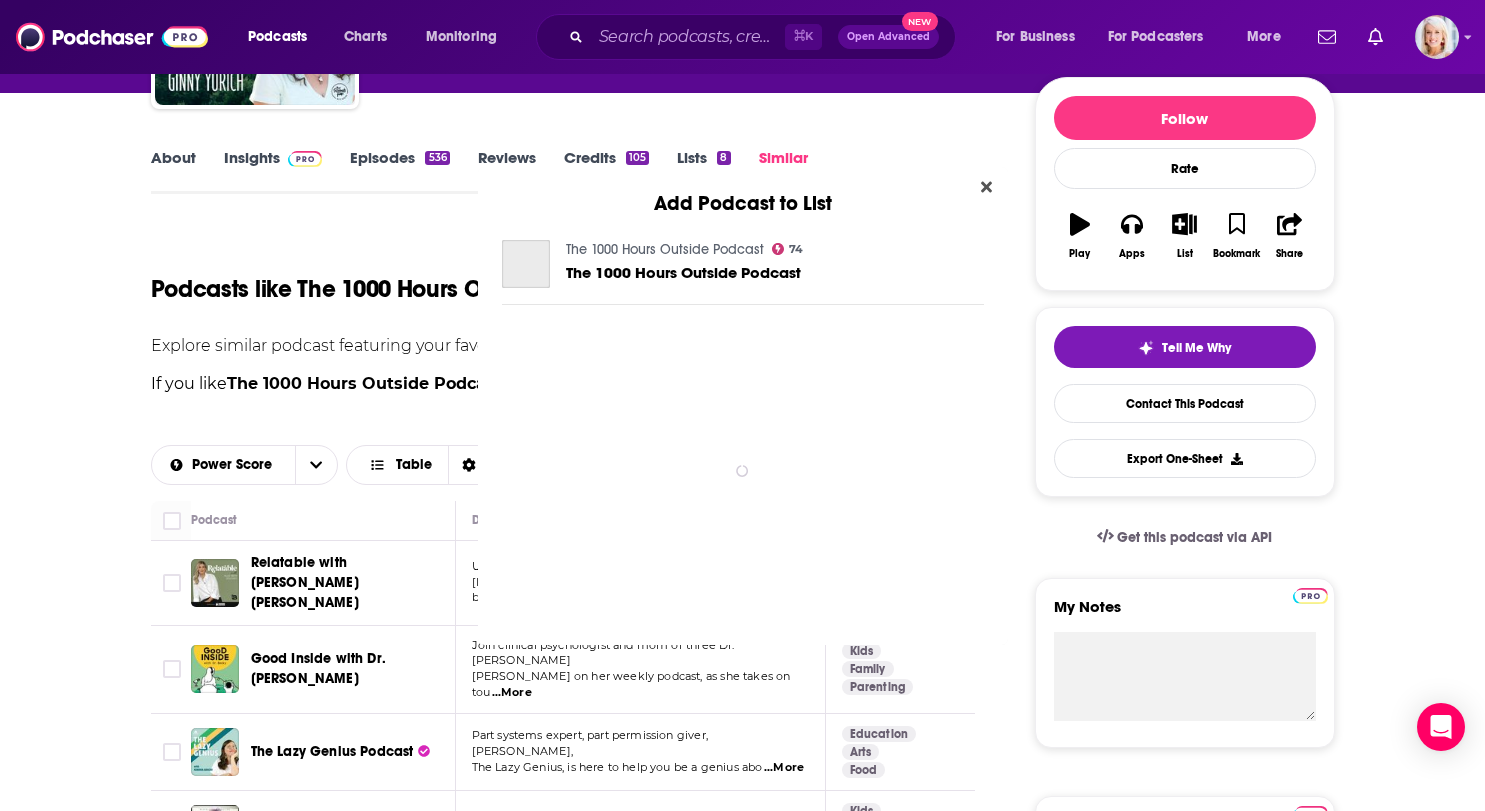 scroll, scrollTop: 0, scrollLeft: 0, axis: both 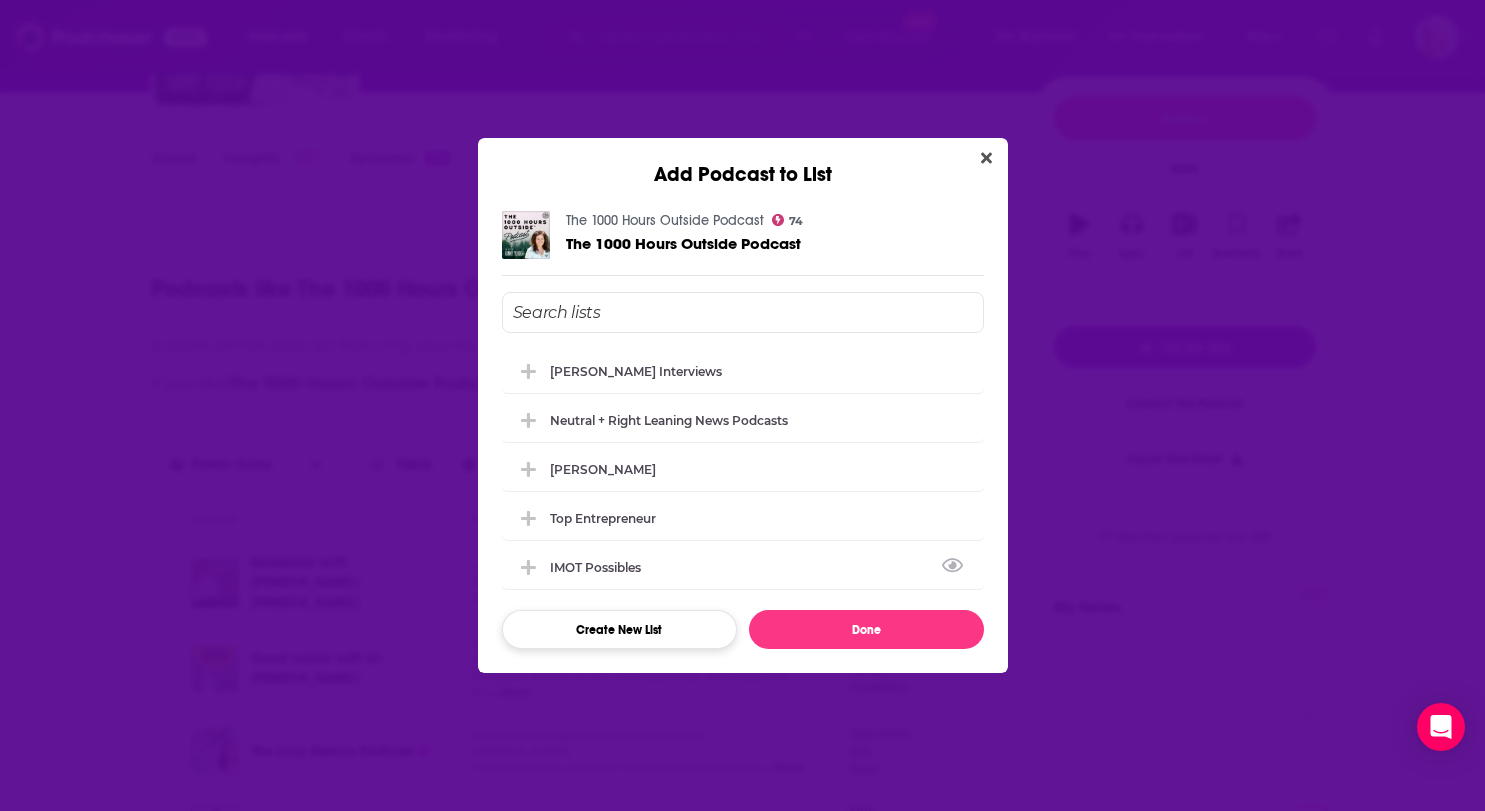 click on "Create New List" at bounding box center [619, 629] 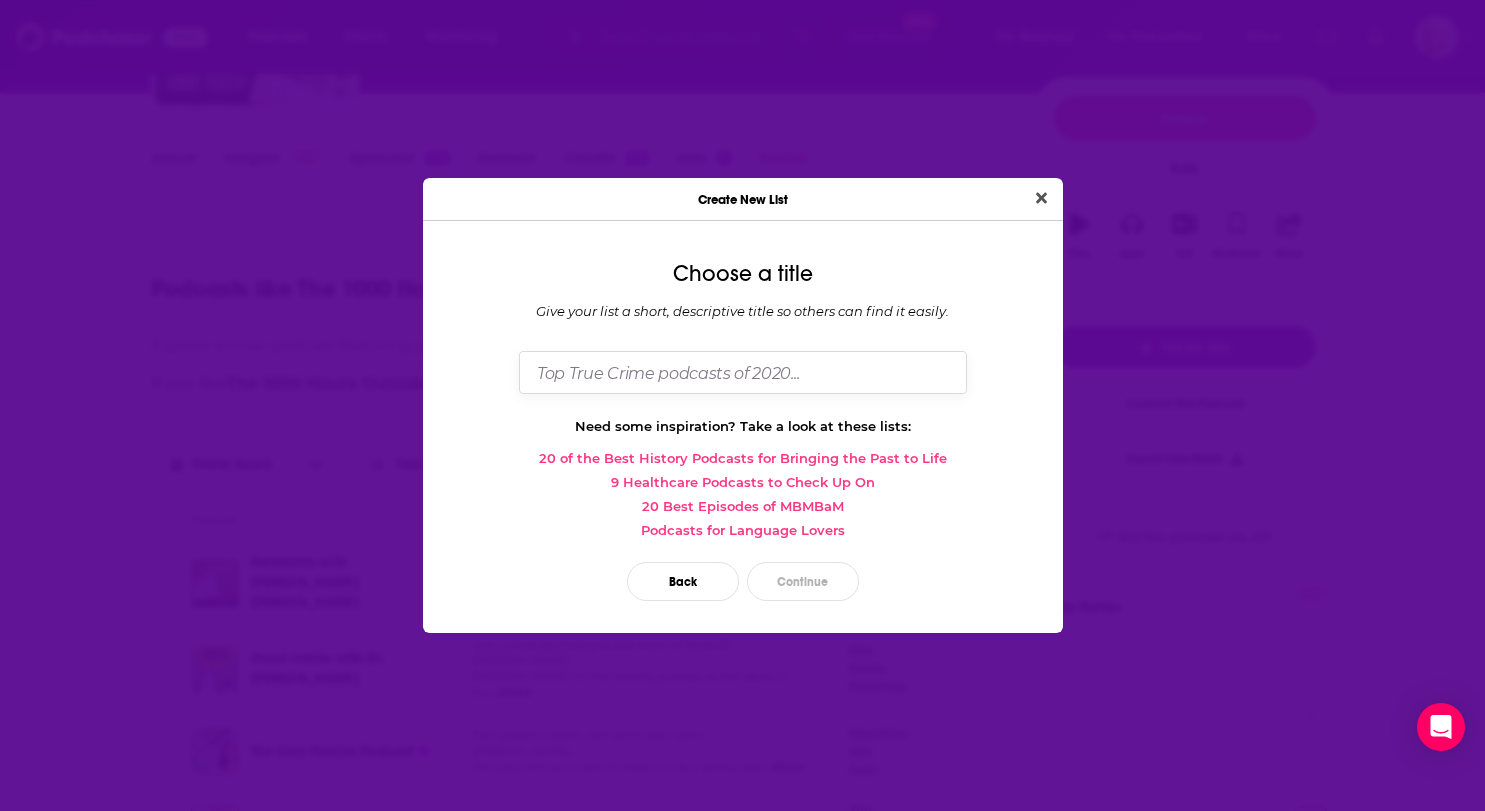 click at bounding box center [743, 372] 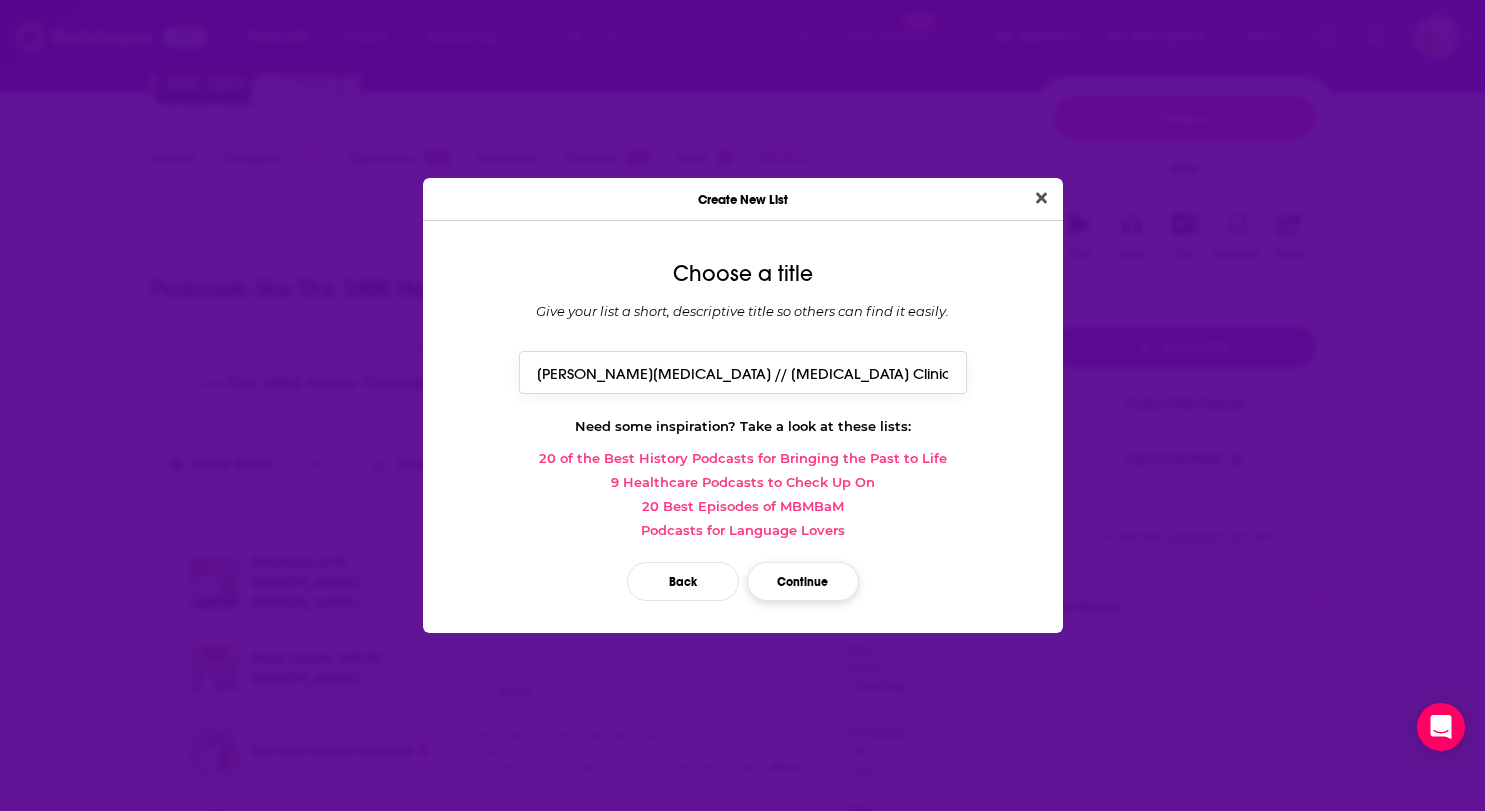 type on "[PERSON_NAME][MEDICAL_DATA] // [MEDICAL_DATA] Clinics" 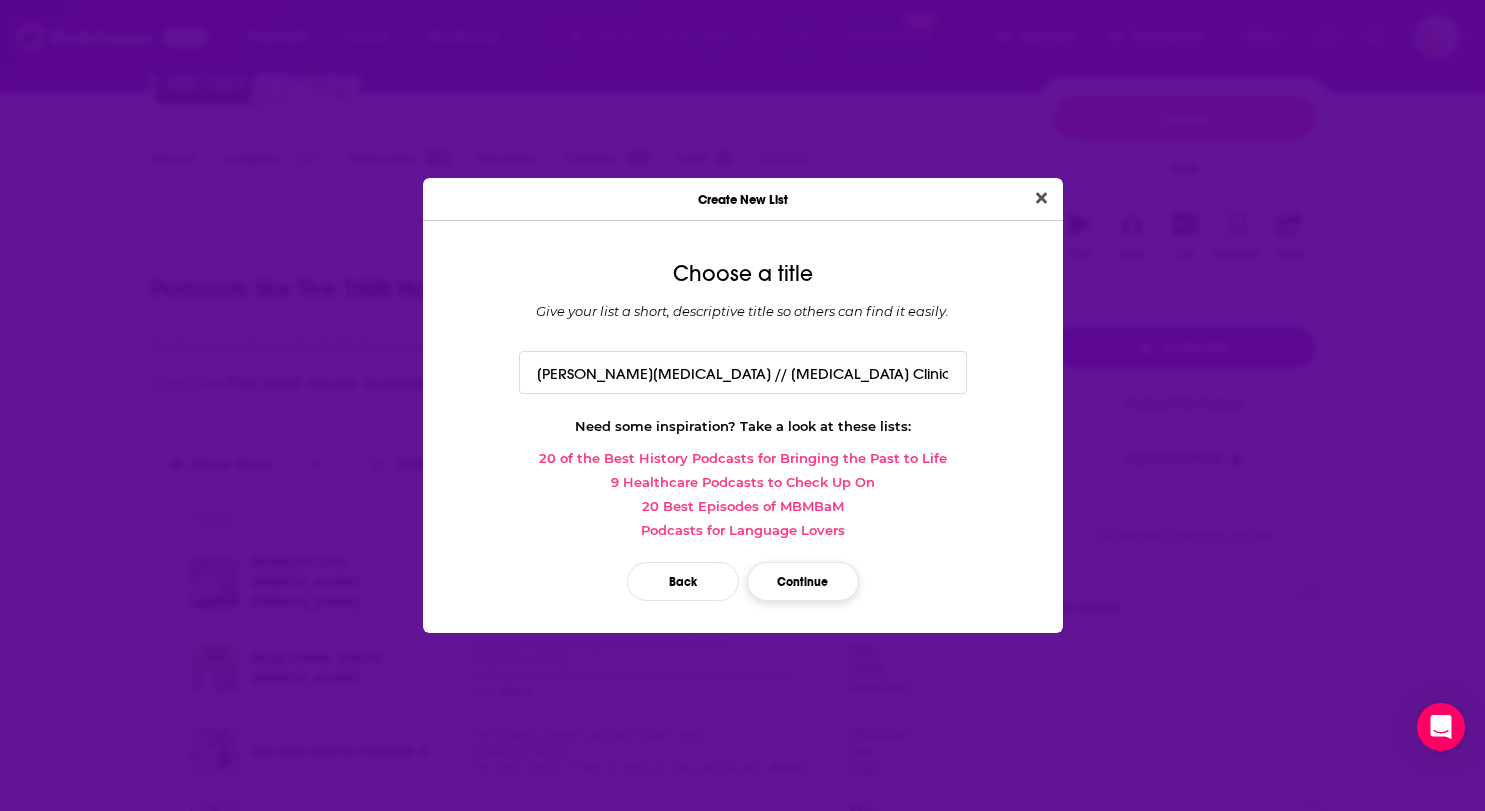 click on "Continue" at bounding box center (803, 581) 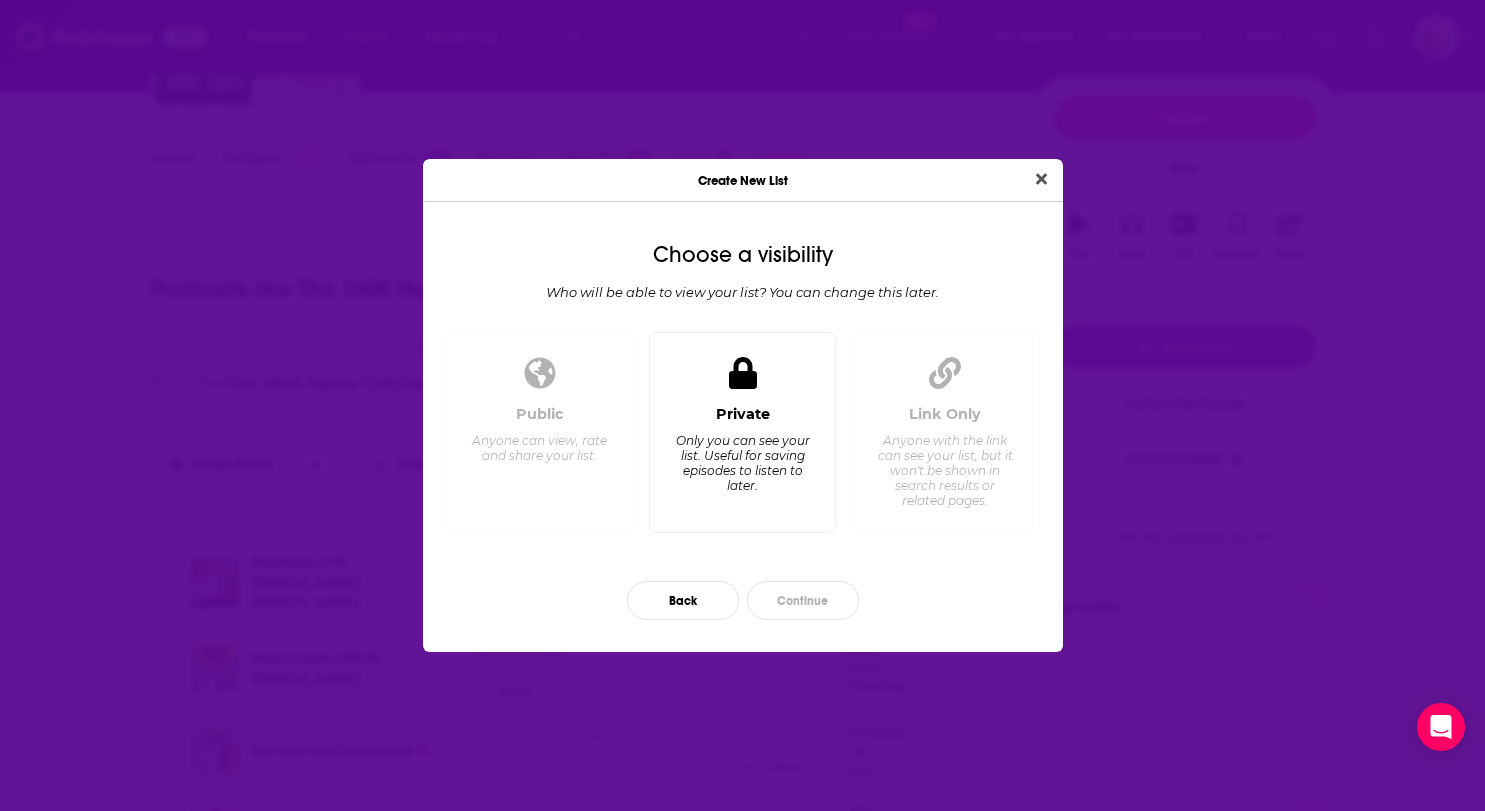 click on "Only you can see your list. Useful for saving episodes to listen to later." at bounding box center (742, 463) 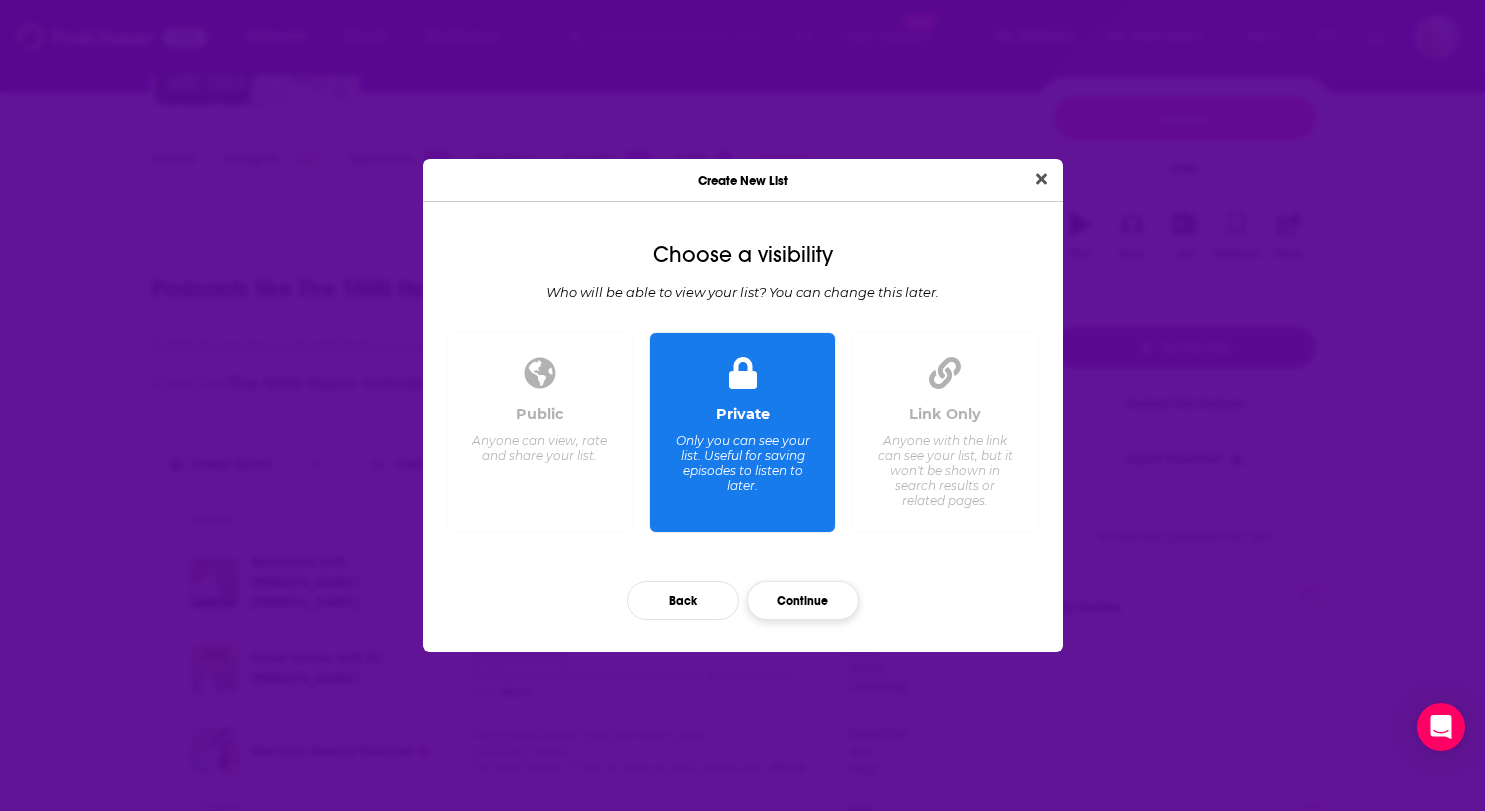 click on "Continue" at bounding box center (803, 600) 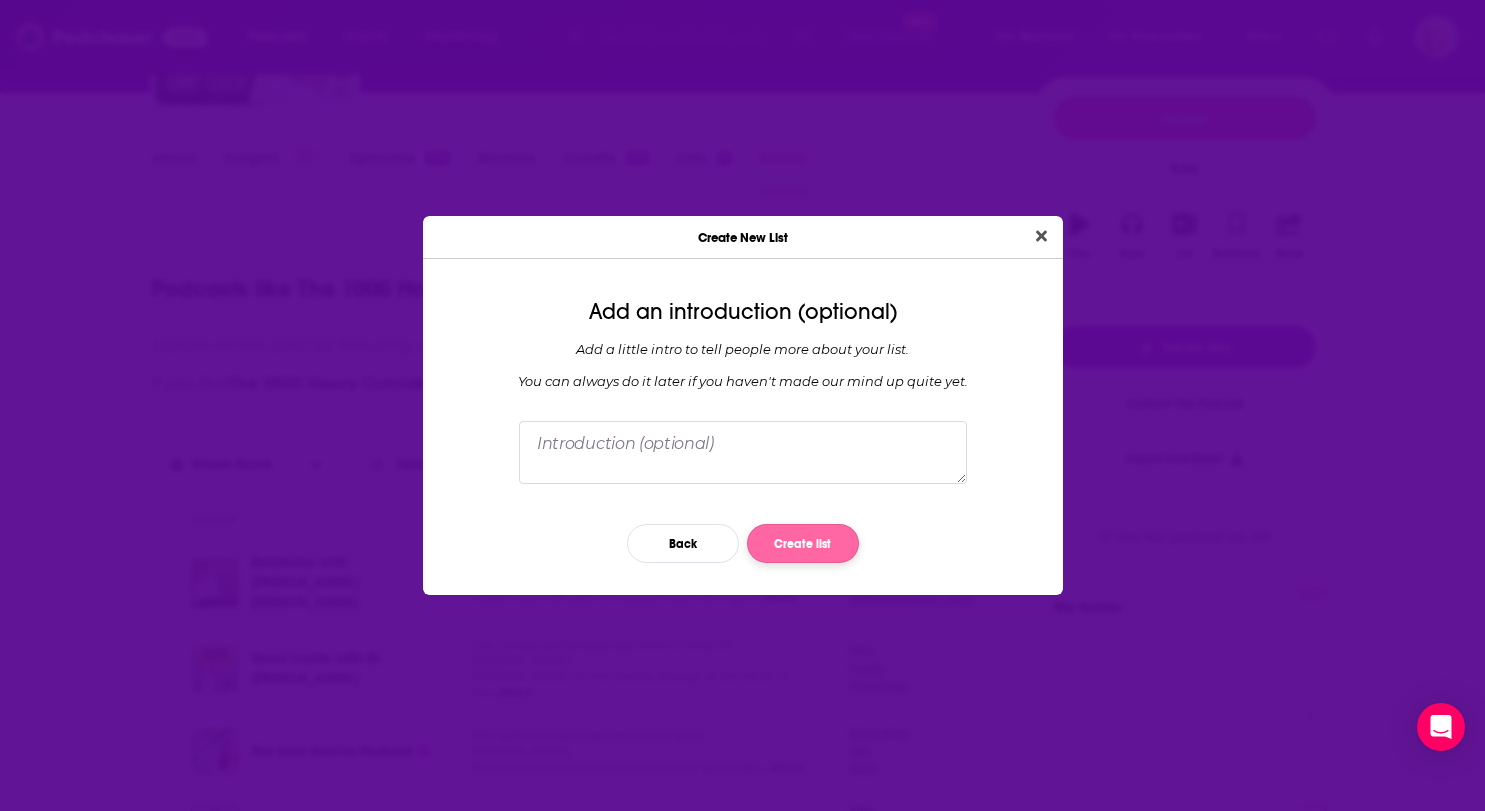 click on "Create list" at bounding box center [803, 543] 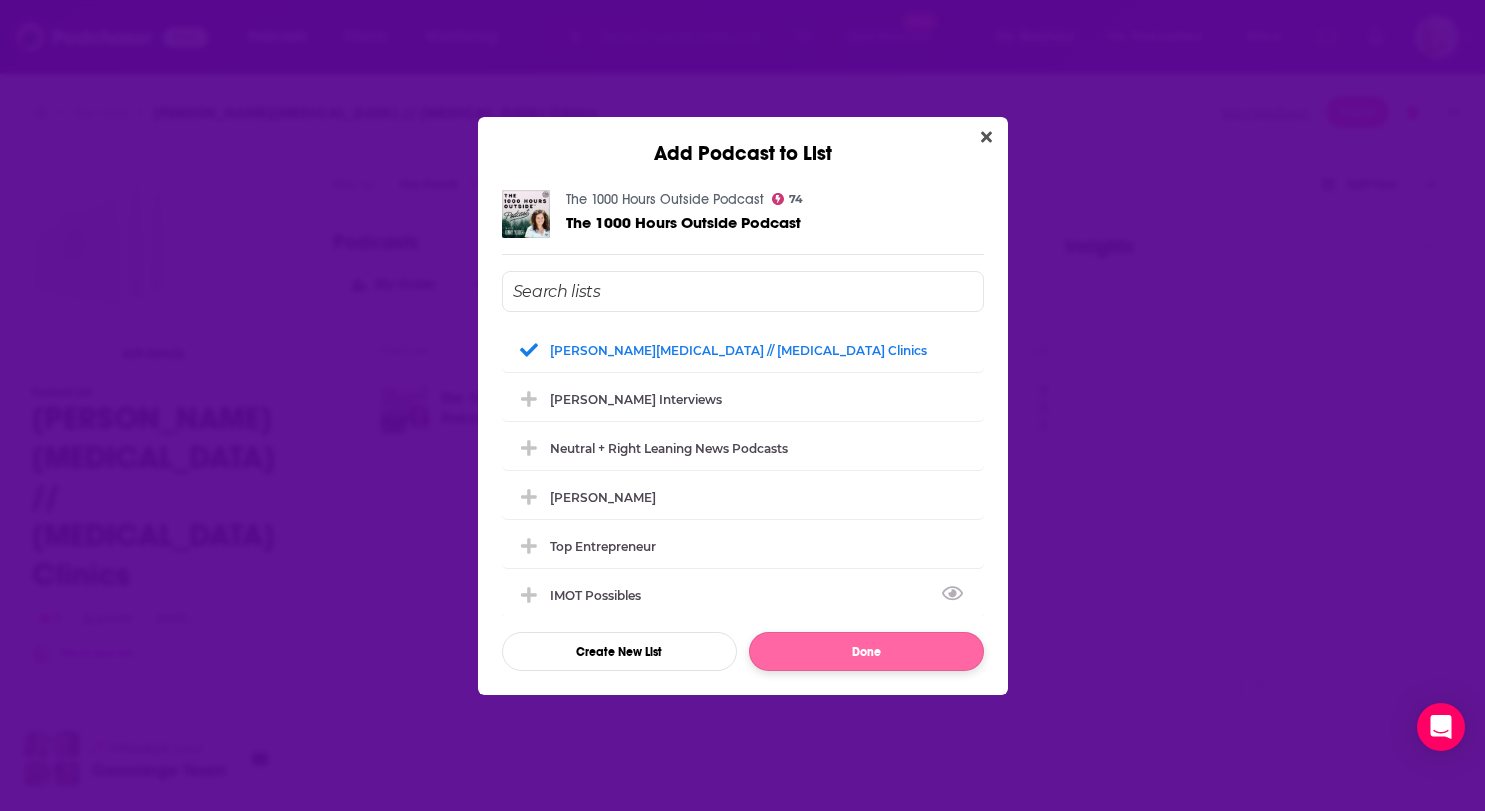 click on "Done" at bounding box center (866, 651) 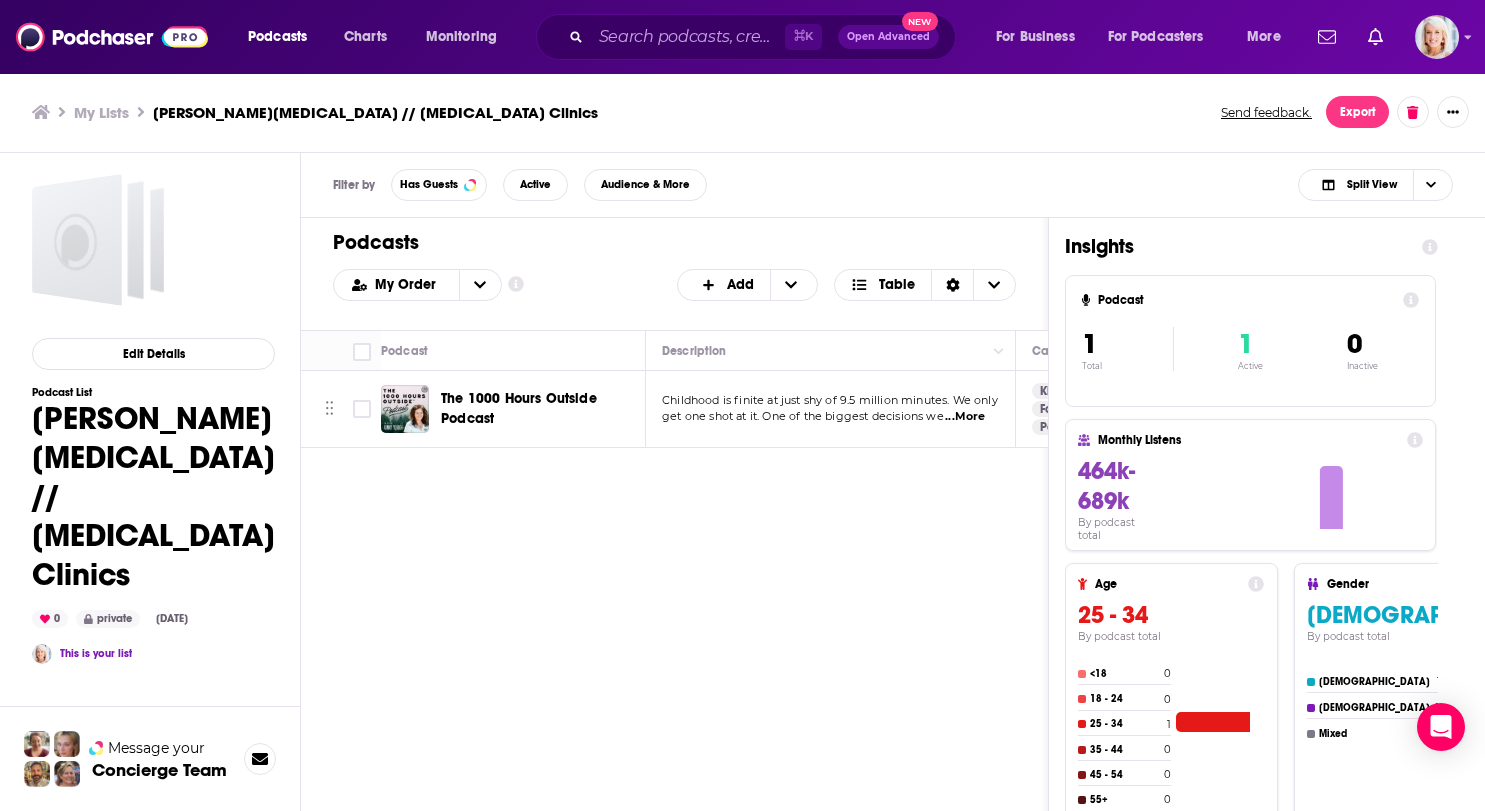 scroll, scrollTop: 0, scrollLeft: 0, axis: both 